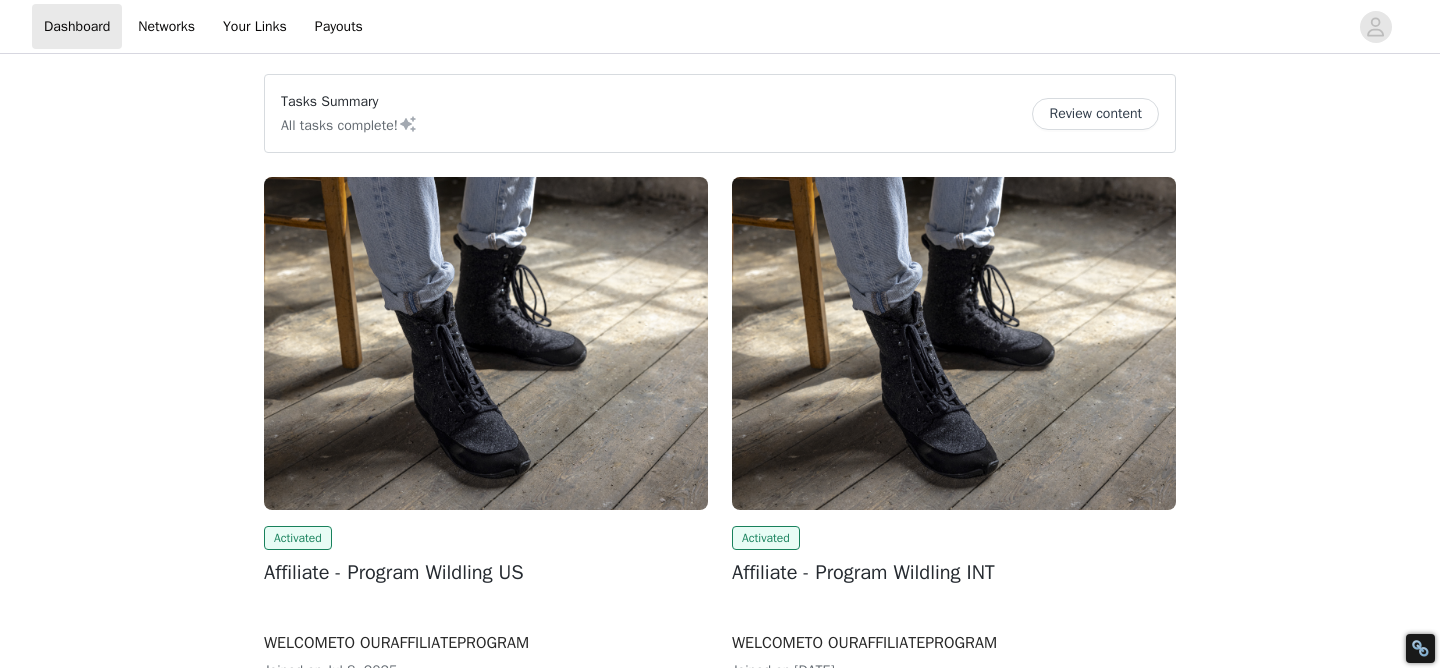 scroll, scrollTop: 0, scrollLeft: 0, axis: both 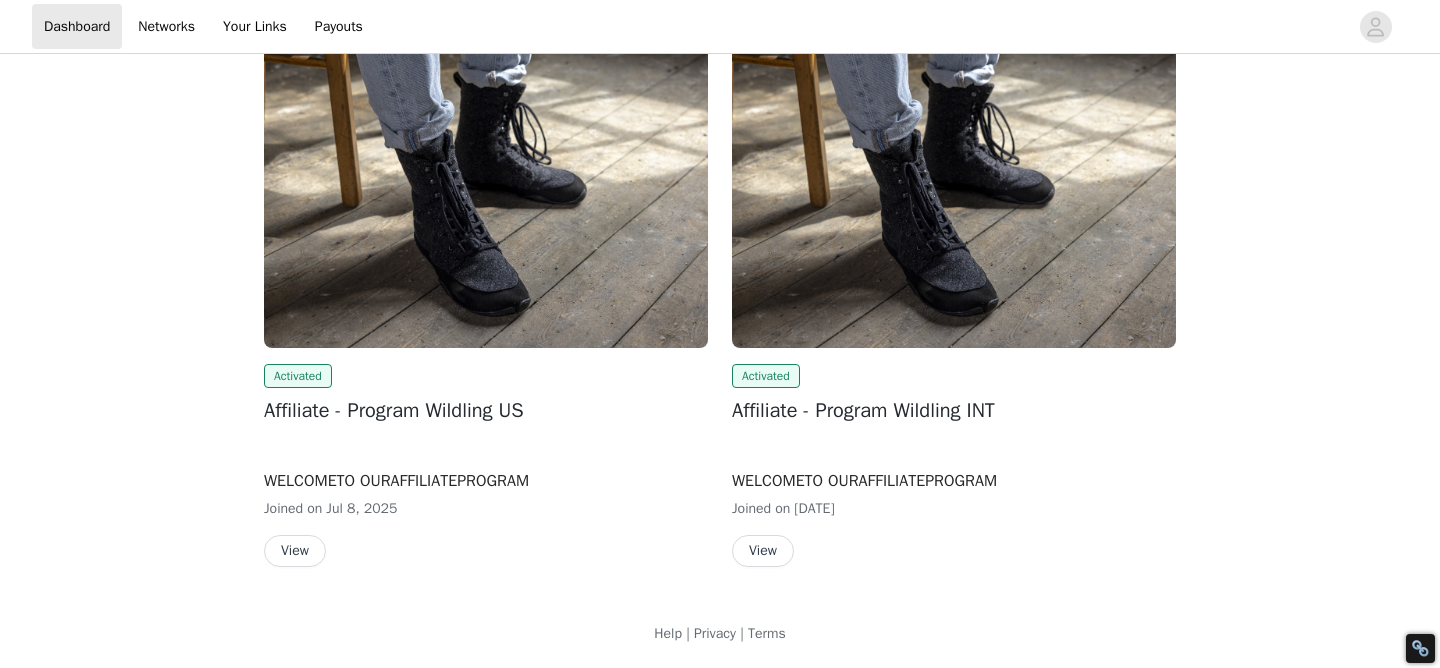 click on "View" at bounding box center [763, 551] 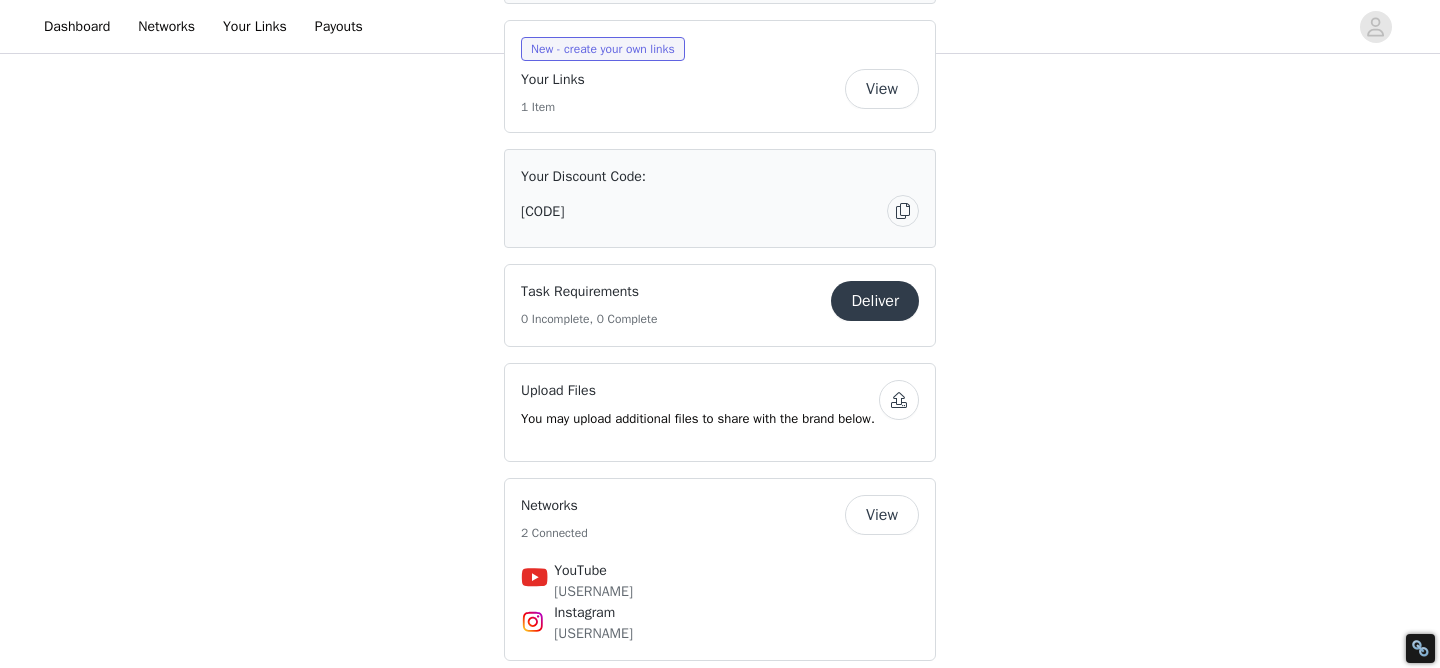 scroll, scrollTop: 1640, scrollLeft: 0, axis: vertical 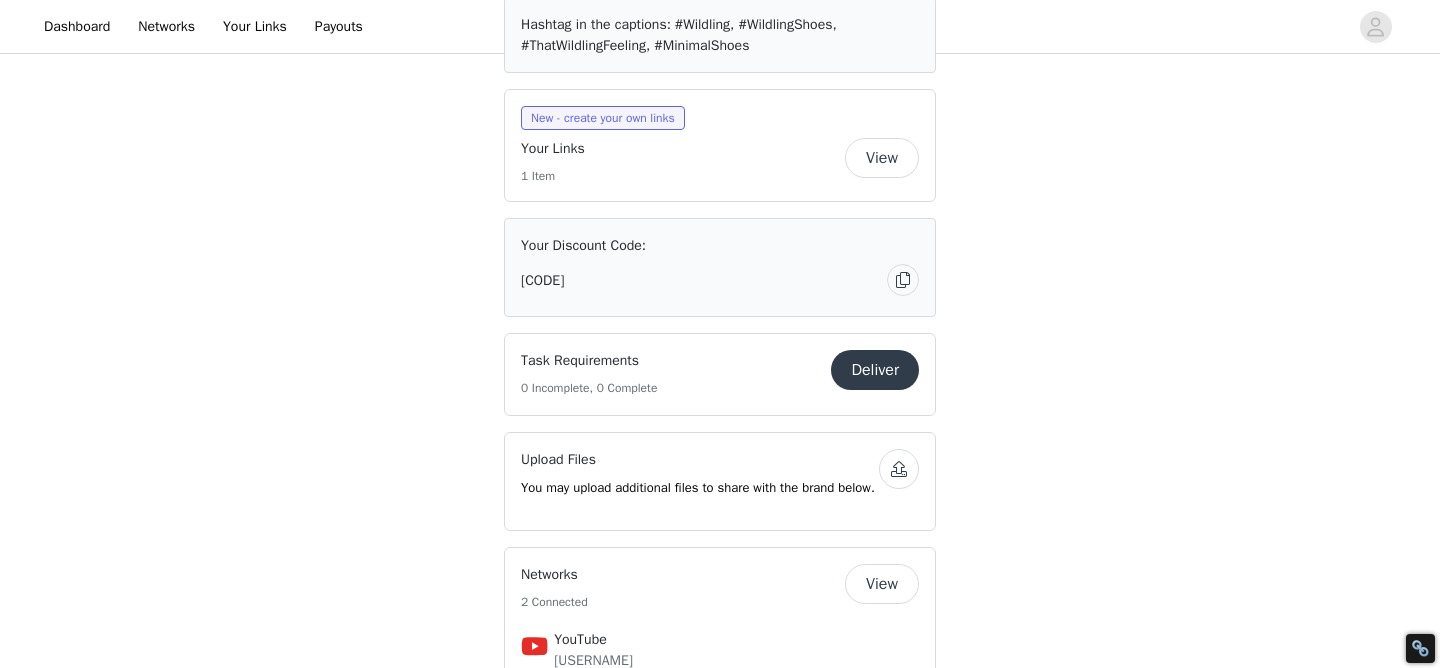 click on "View" at bounding box center [882, 158] 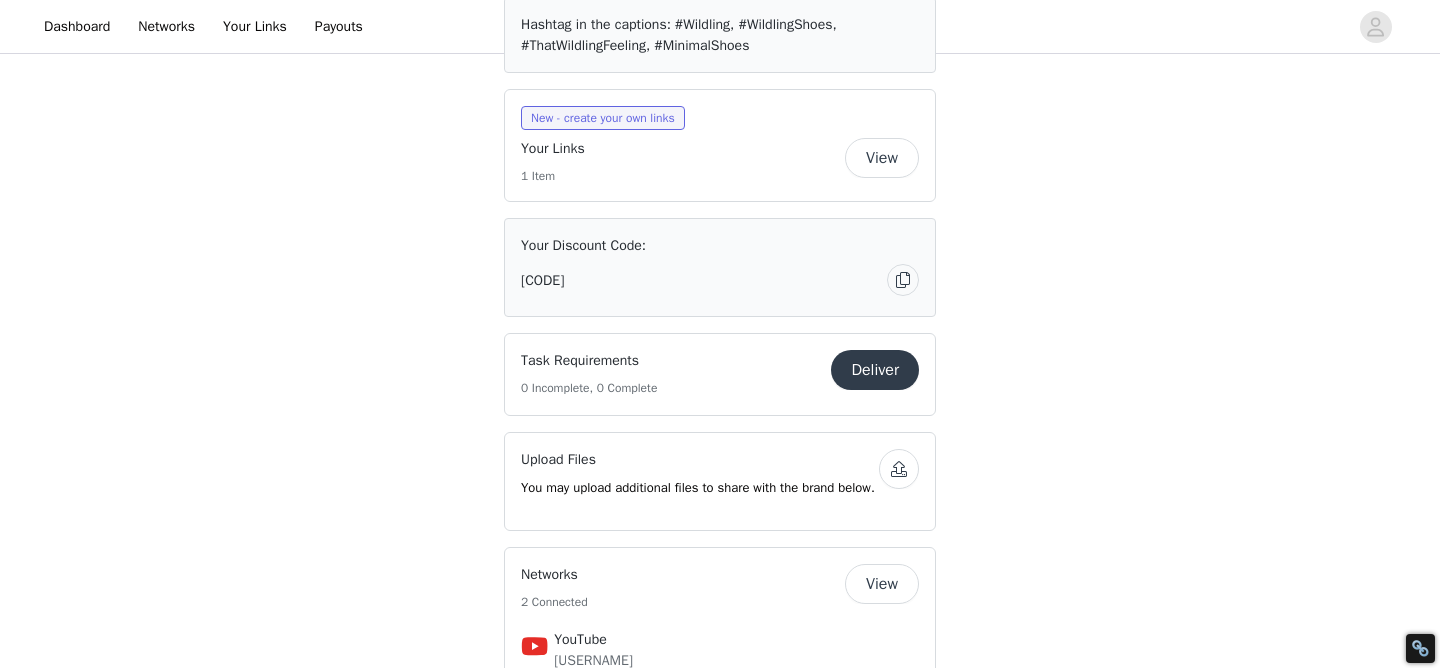 scroll, scrollTop: 0, scrollLeft: 0, axis: both 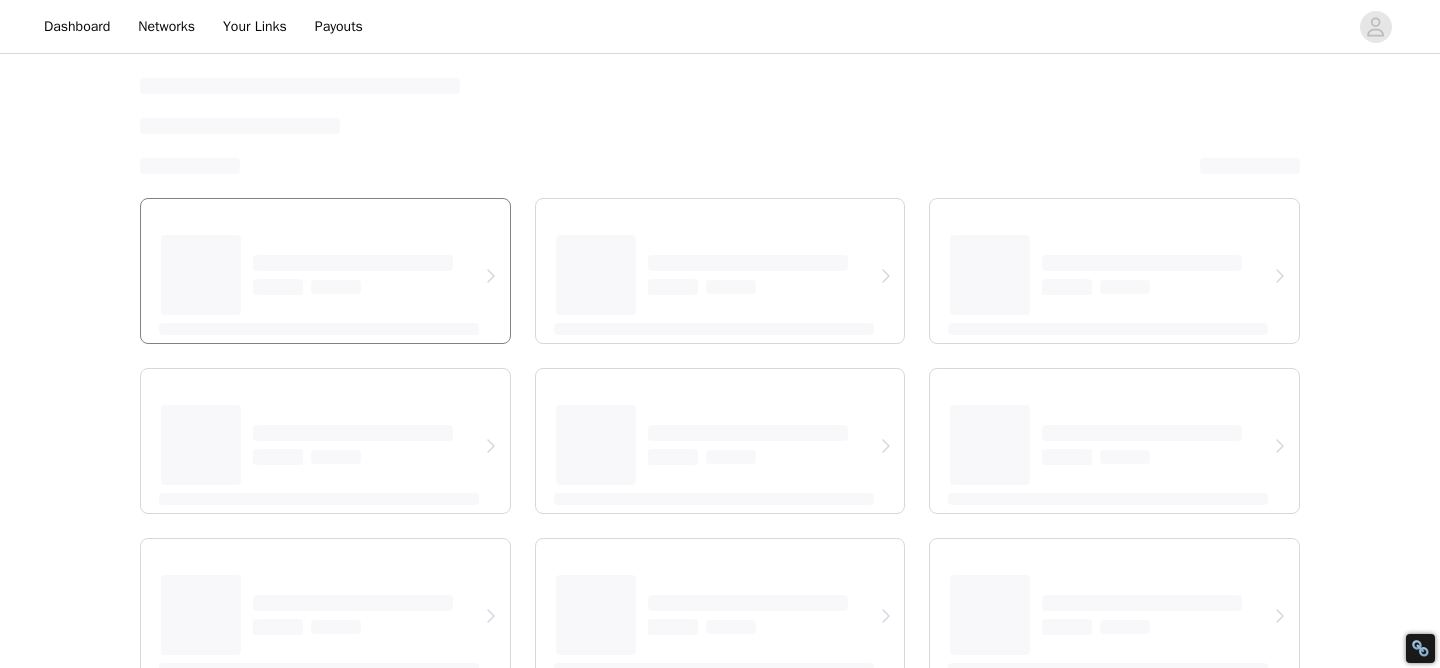 select on "12" 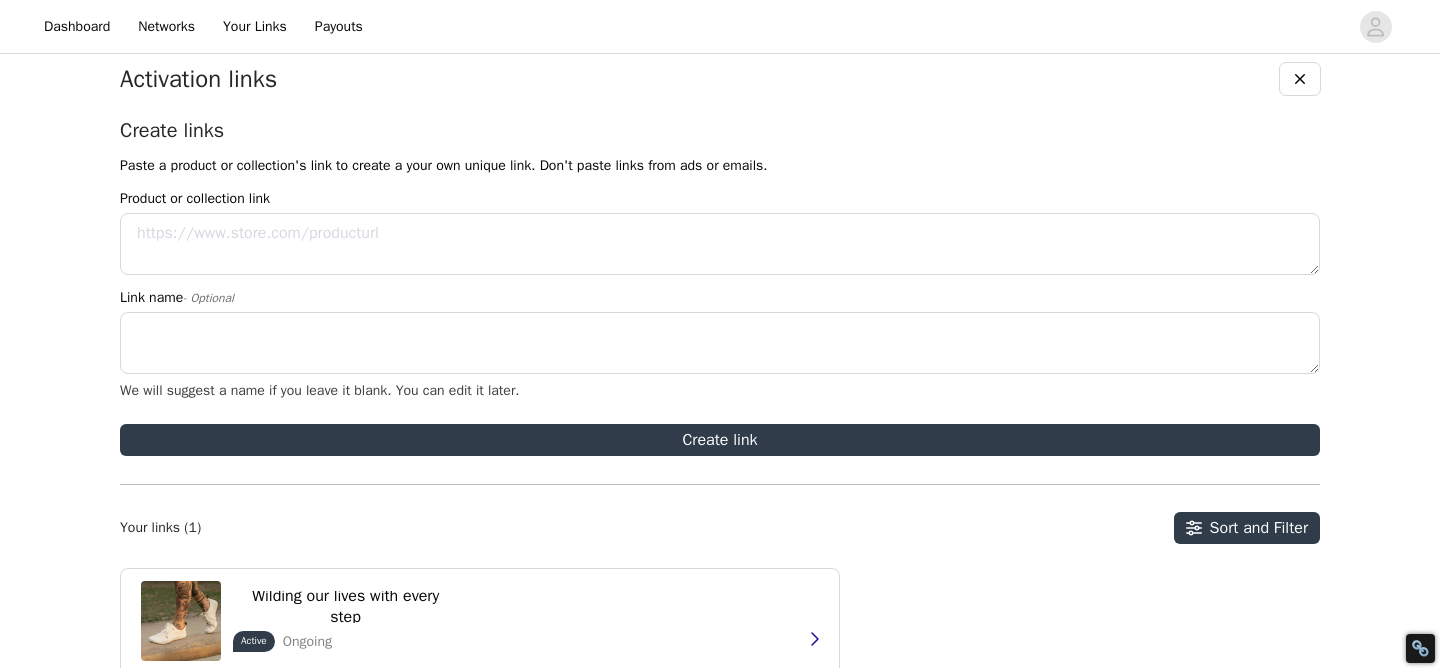 scroll, scrollTop: 0, scrollLeft: 0, axis: both 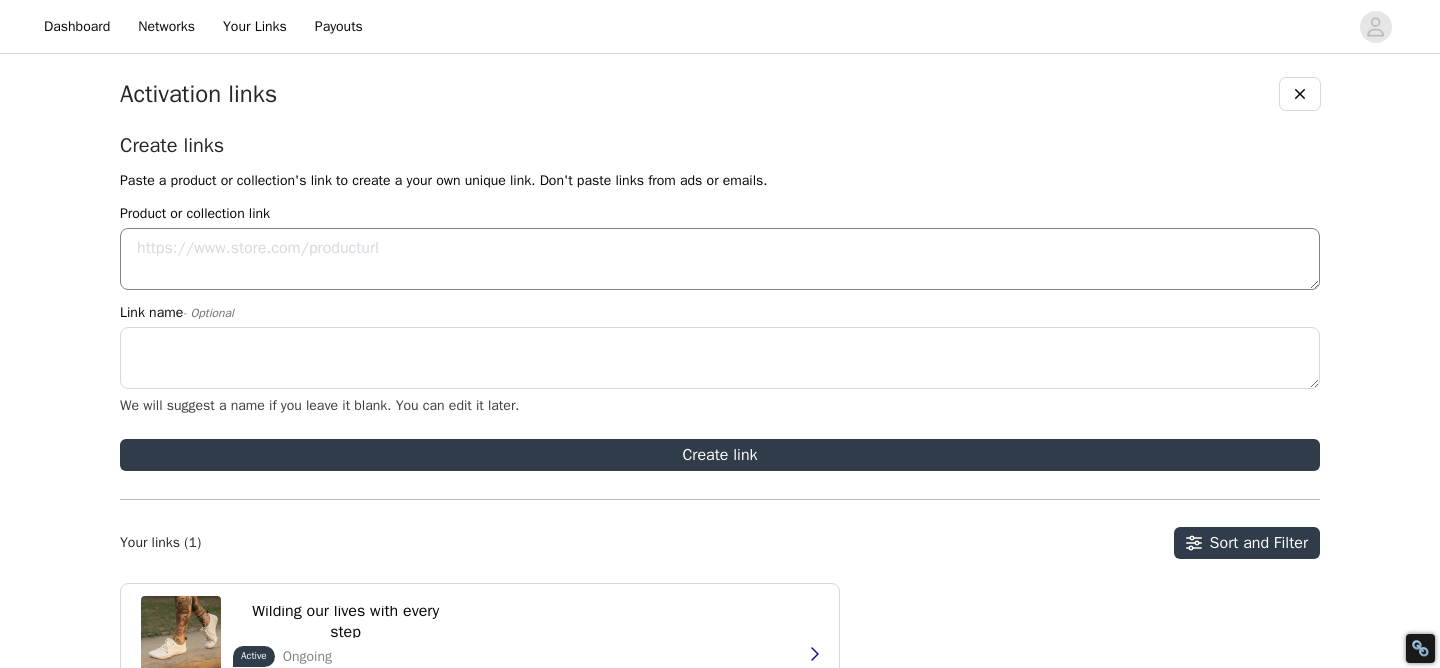 click on "Product or collection link" at bounding box center [720, 259] 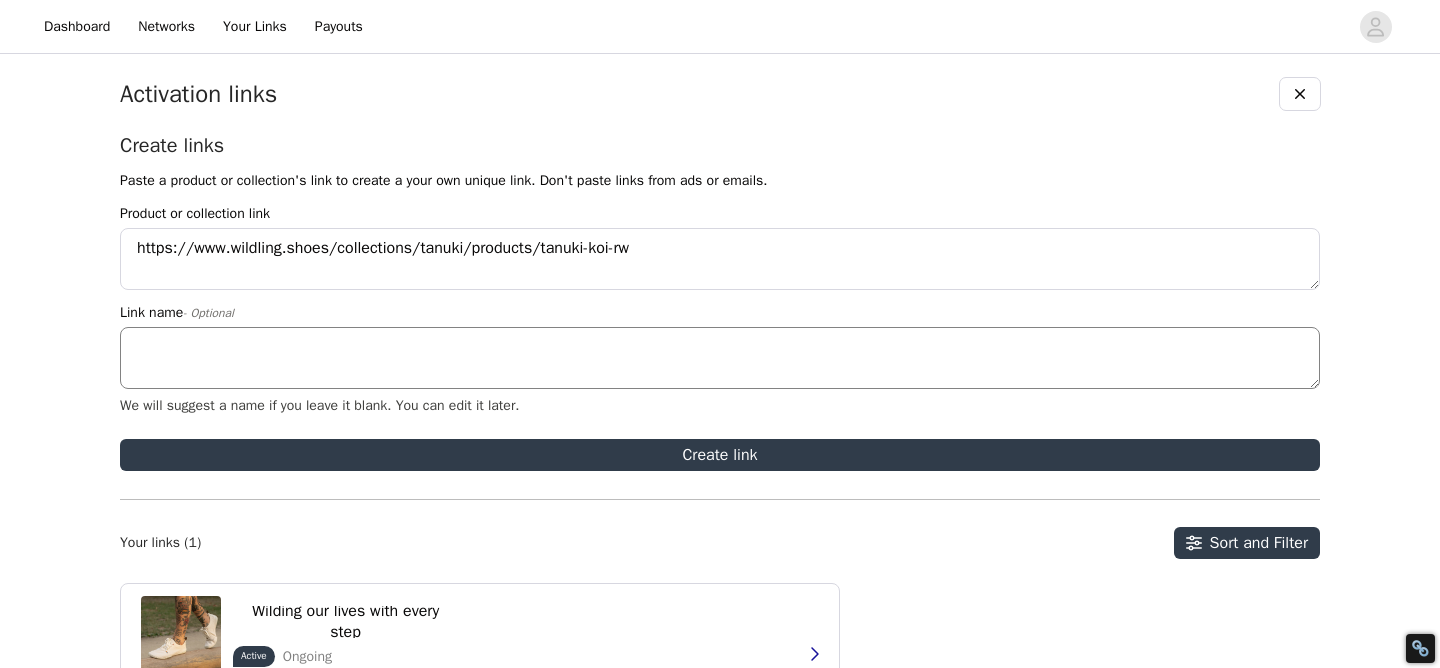type on "https://www.wildling.shoes/collections/tanuki/products/tanuki-koi-rw" 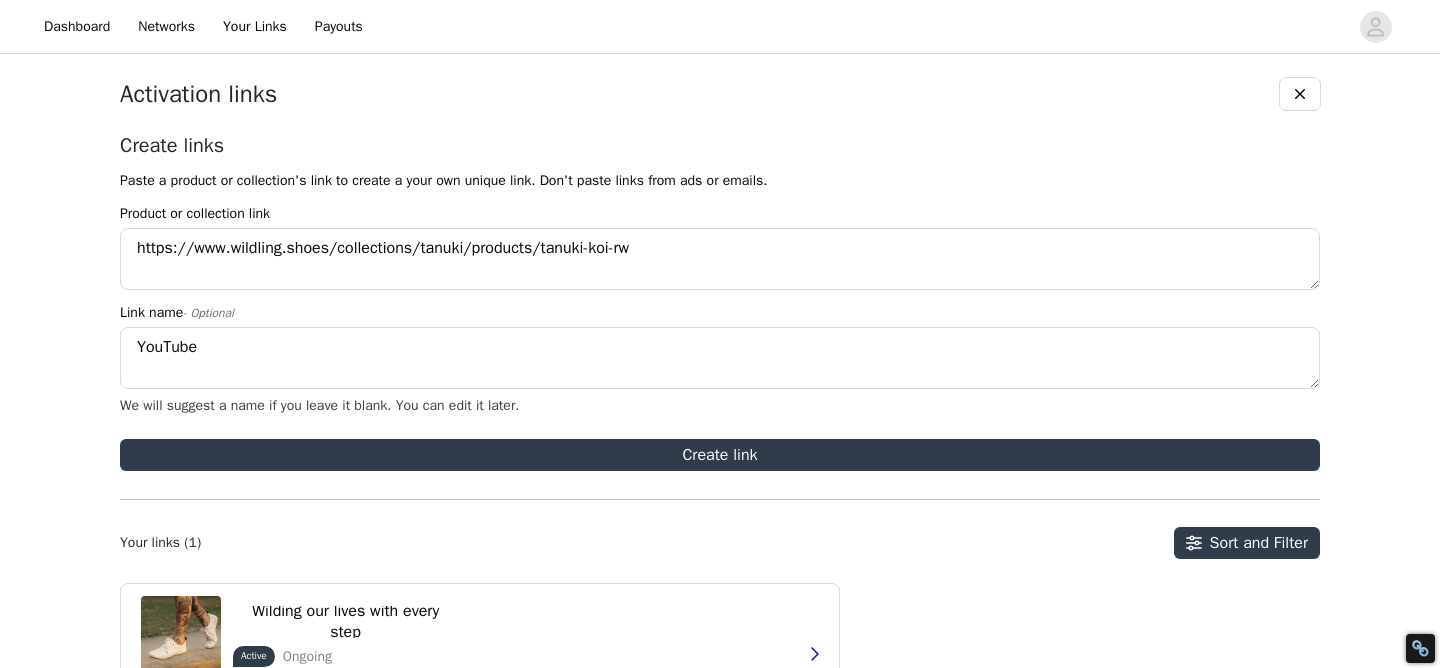 scroll, scrollTop: 66, scrollLeft: 0, axis: vertical 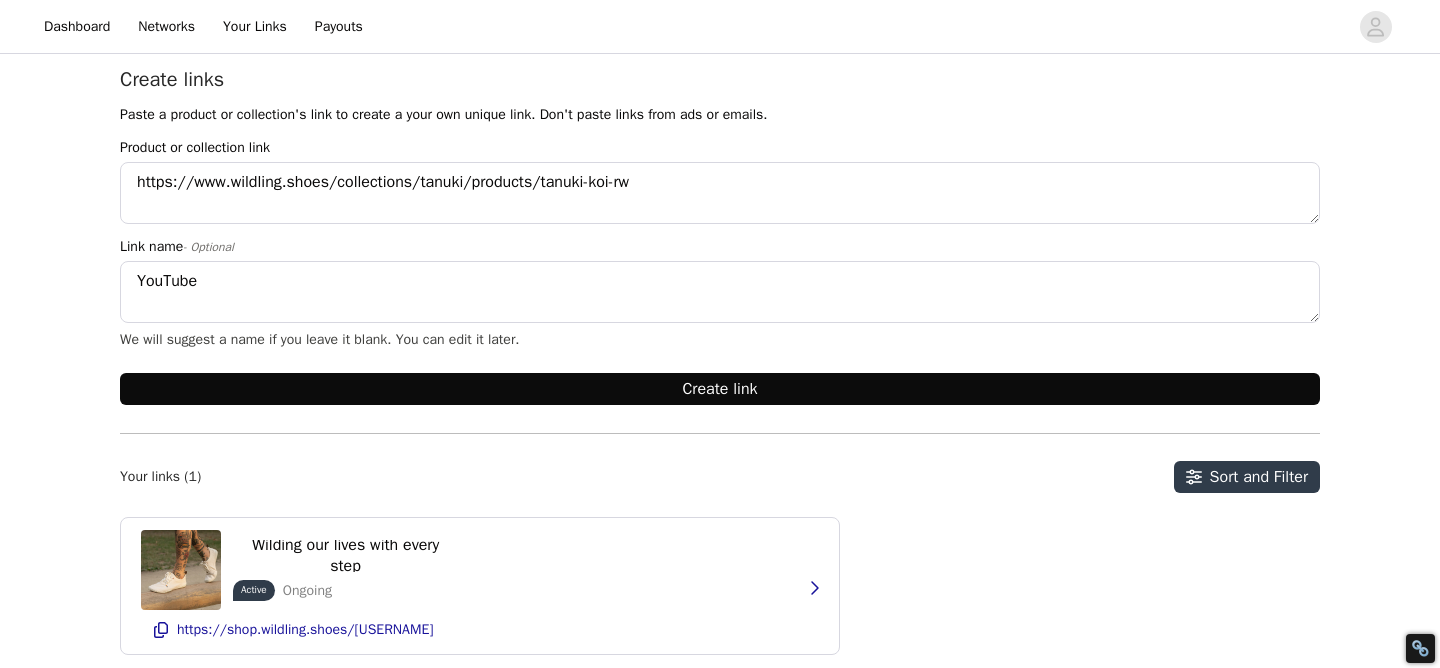 type on "YouTube" 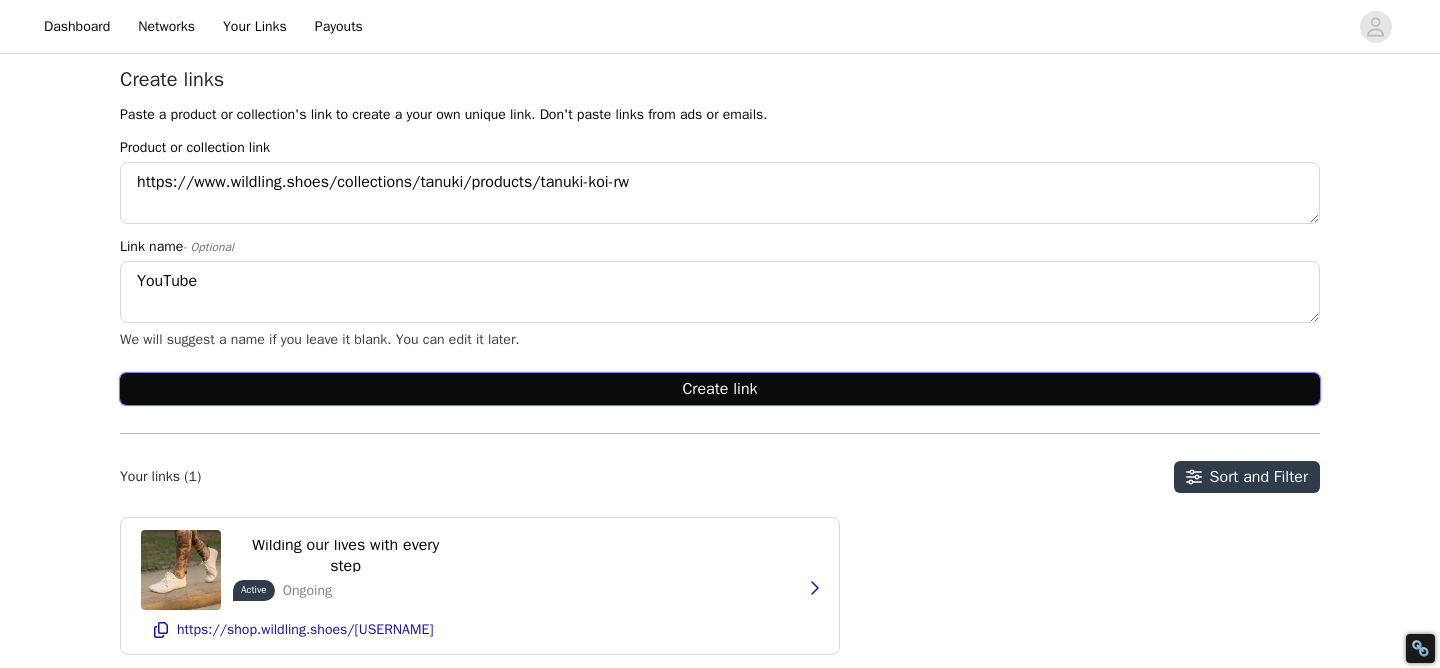 click on "Create link" at bounding box center [720, 389] 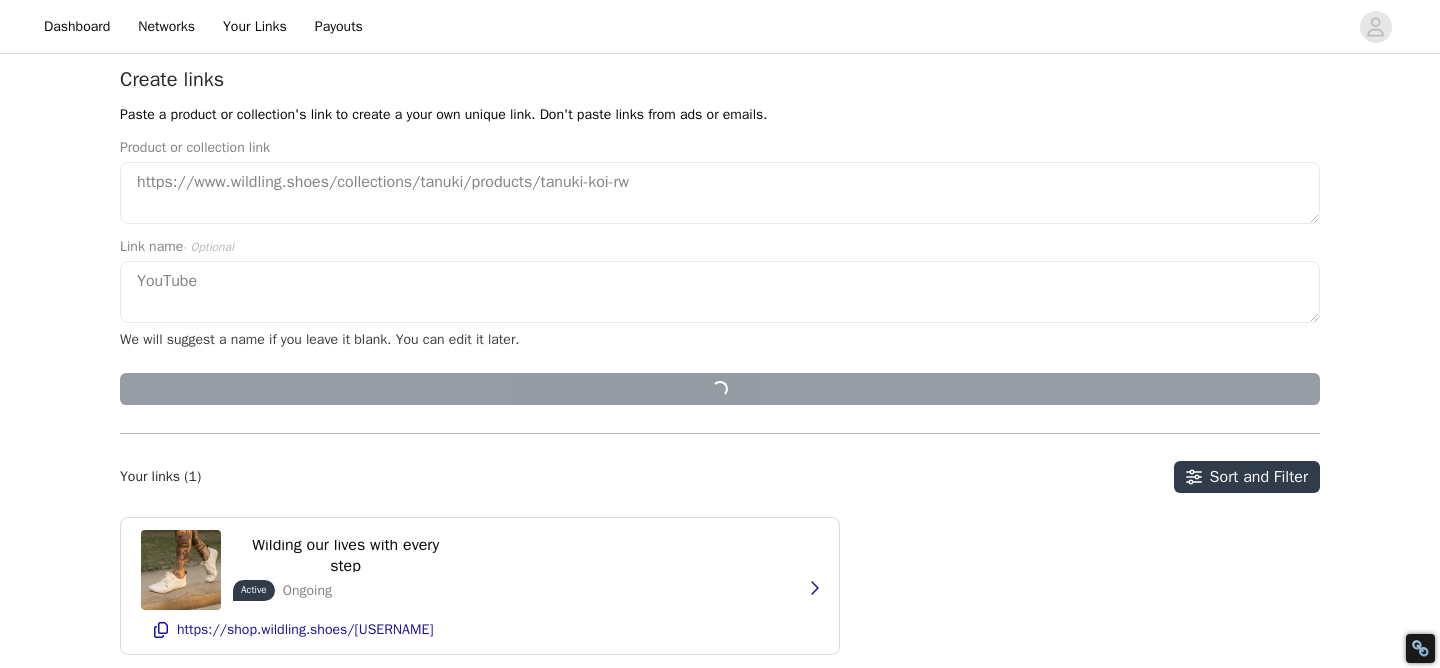 type 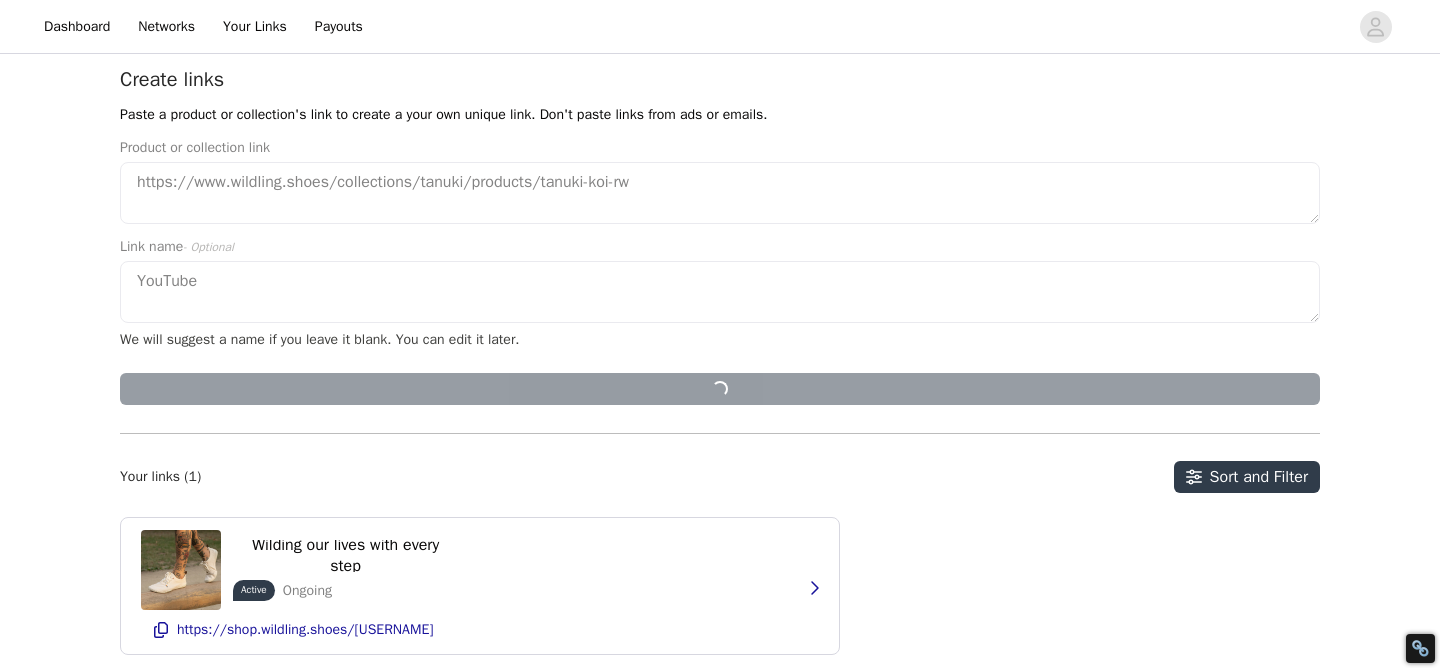 type 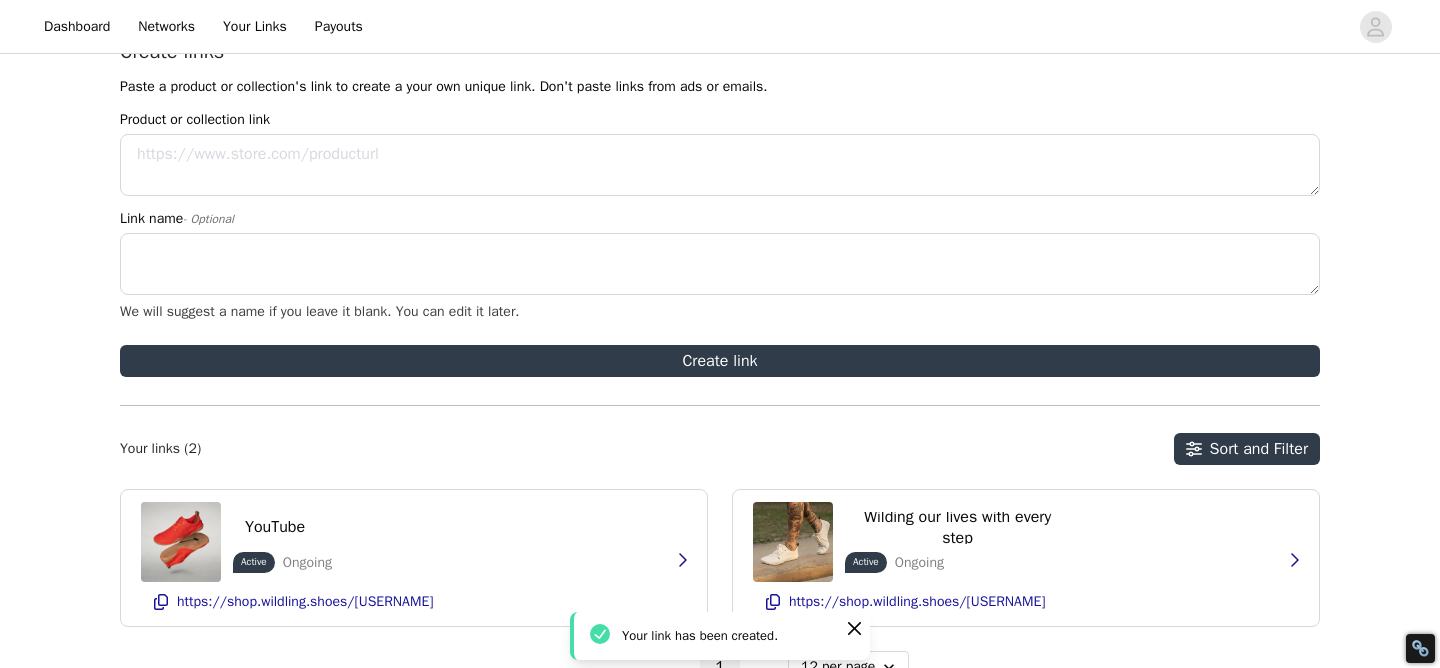scroll, scrollTop: 65, scrollLeft: 0, axis: vertical 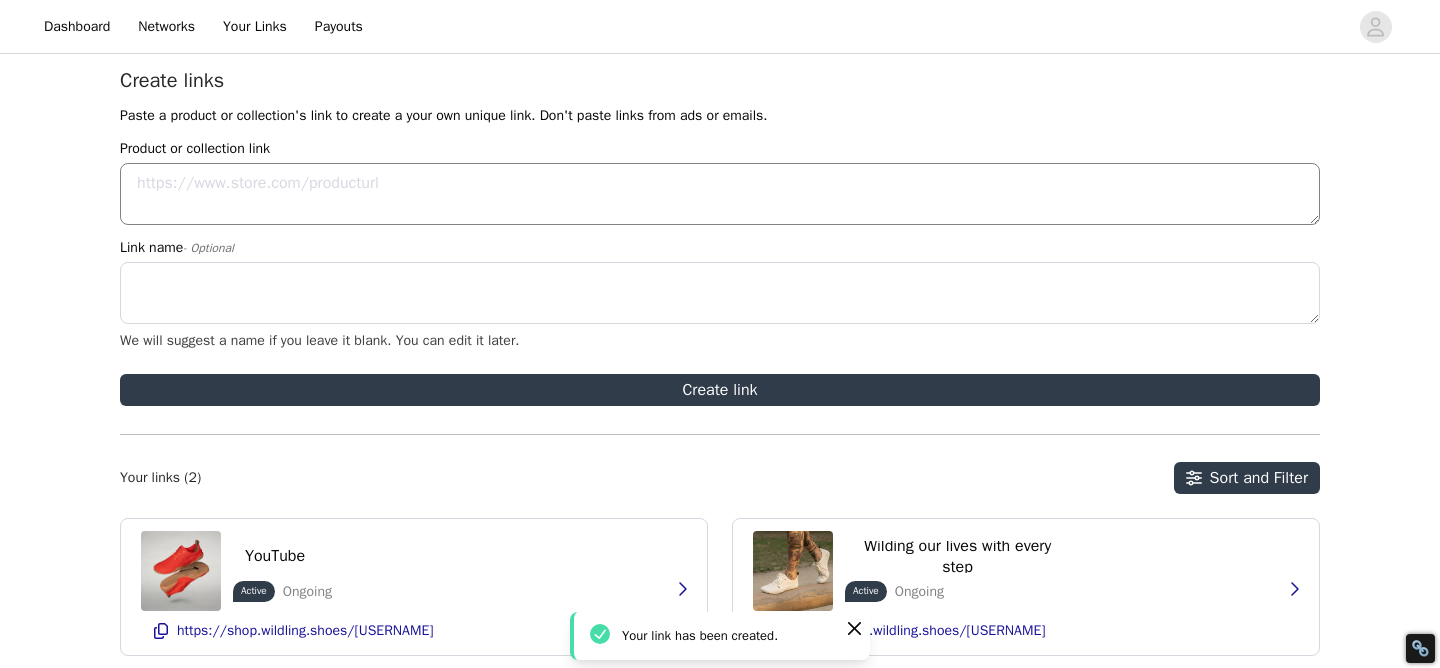 click on "Product or collection link" at bounding box center (720, 194) 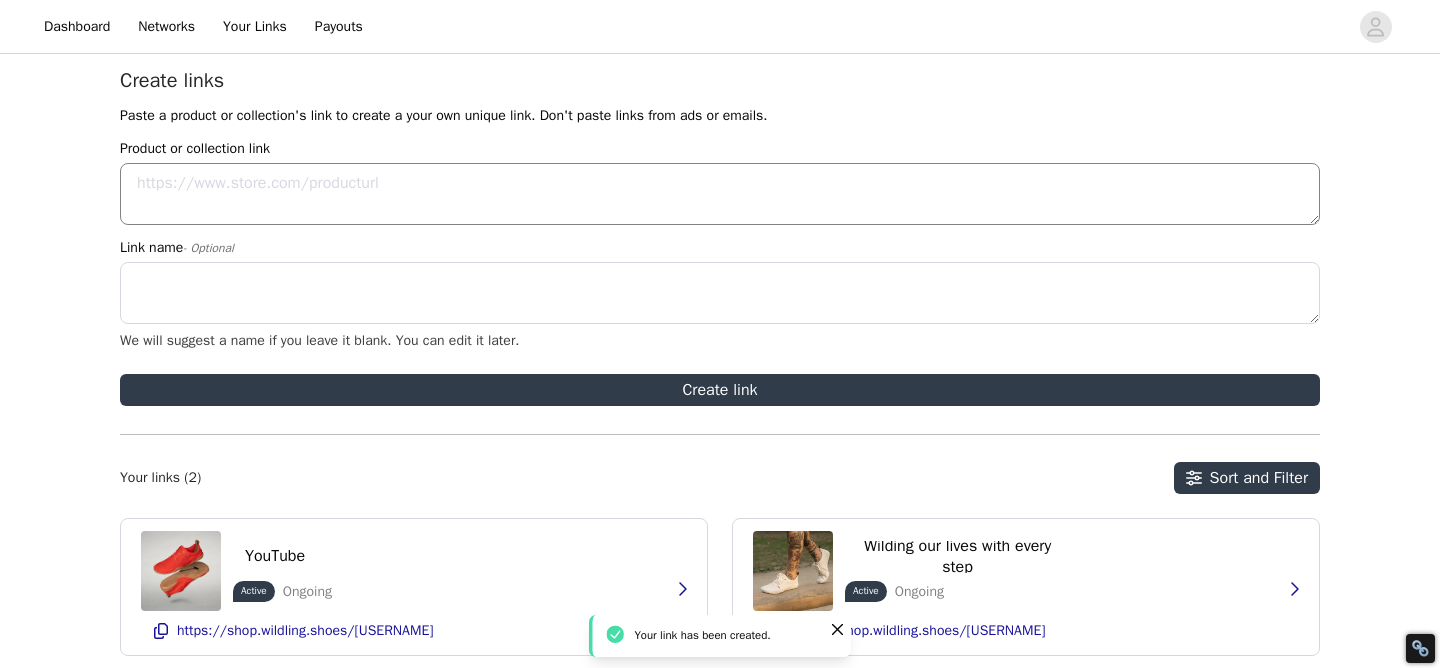 paste on "https://www.wildling.shoes/collections/tanuki/products/tanuki-koi-rw" 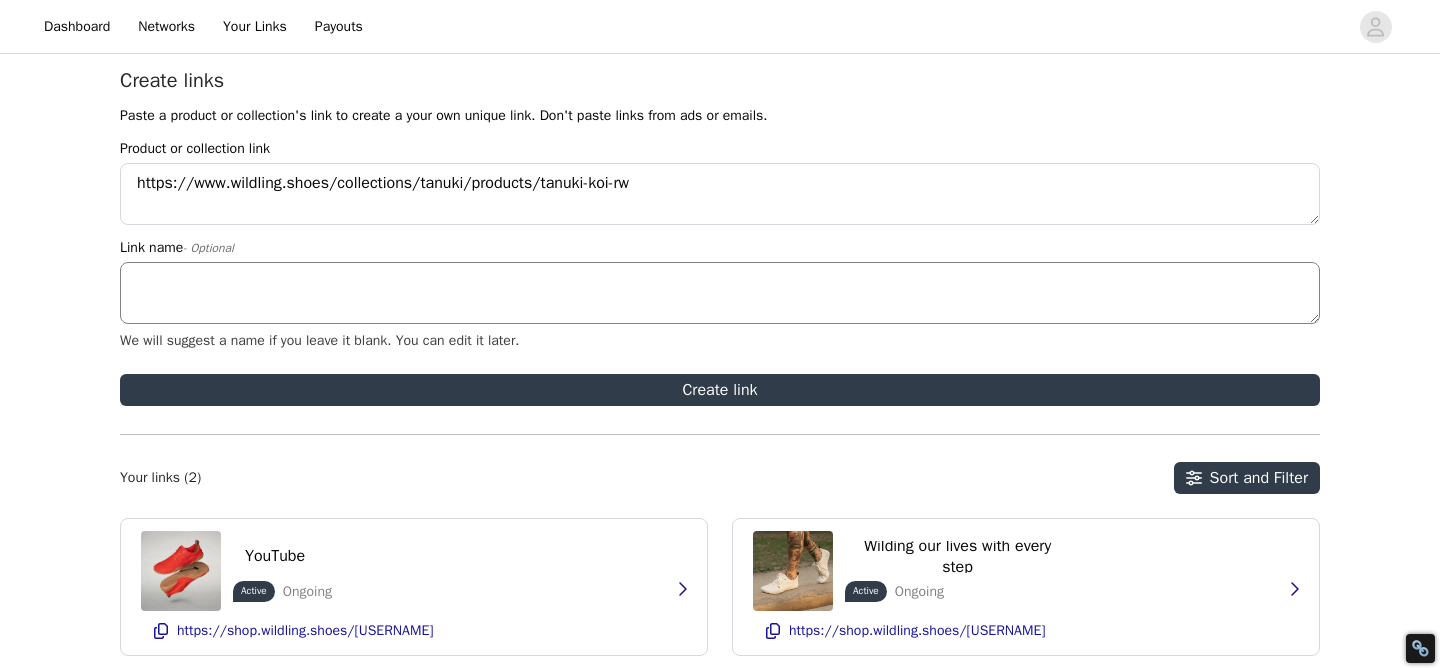 type on "https://www.wildling.shoes/collections/tanuki/products/tanuki-koi-rw" 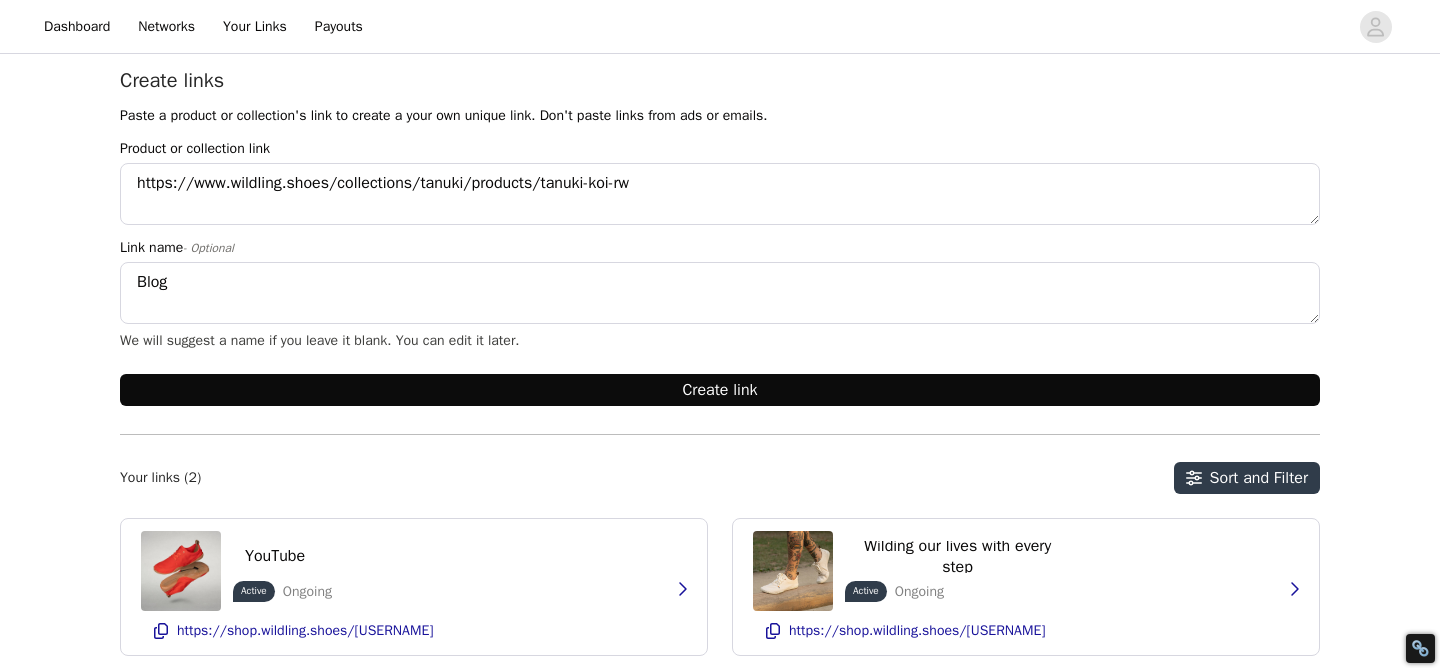 type on "Blog" 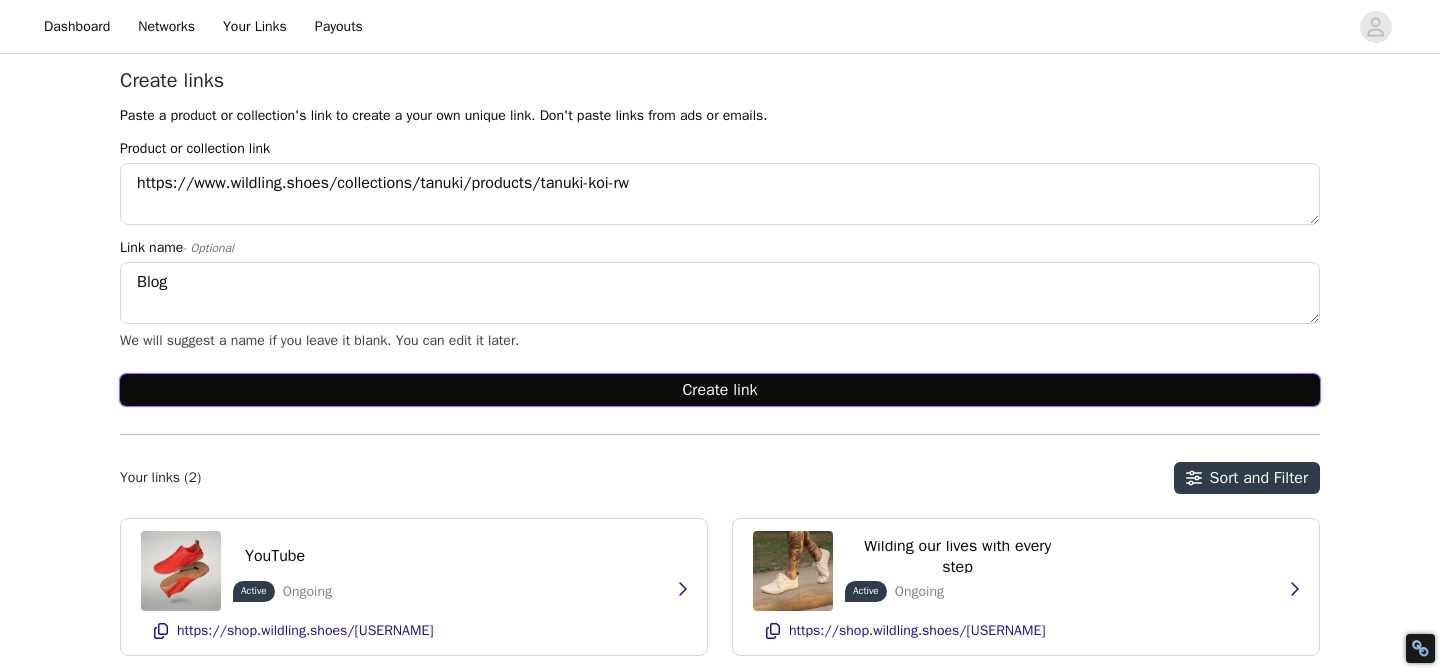 click on "Create link" at bounding box center (720, 390) 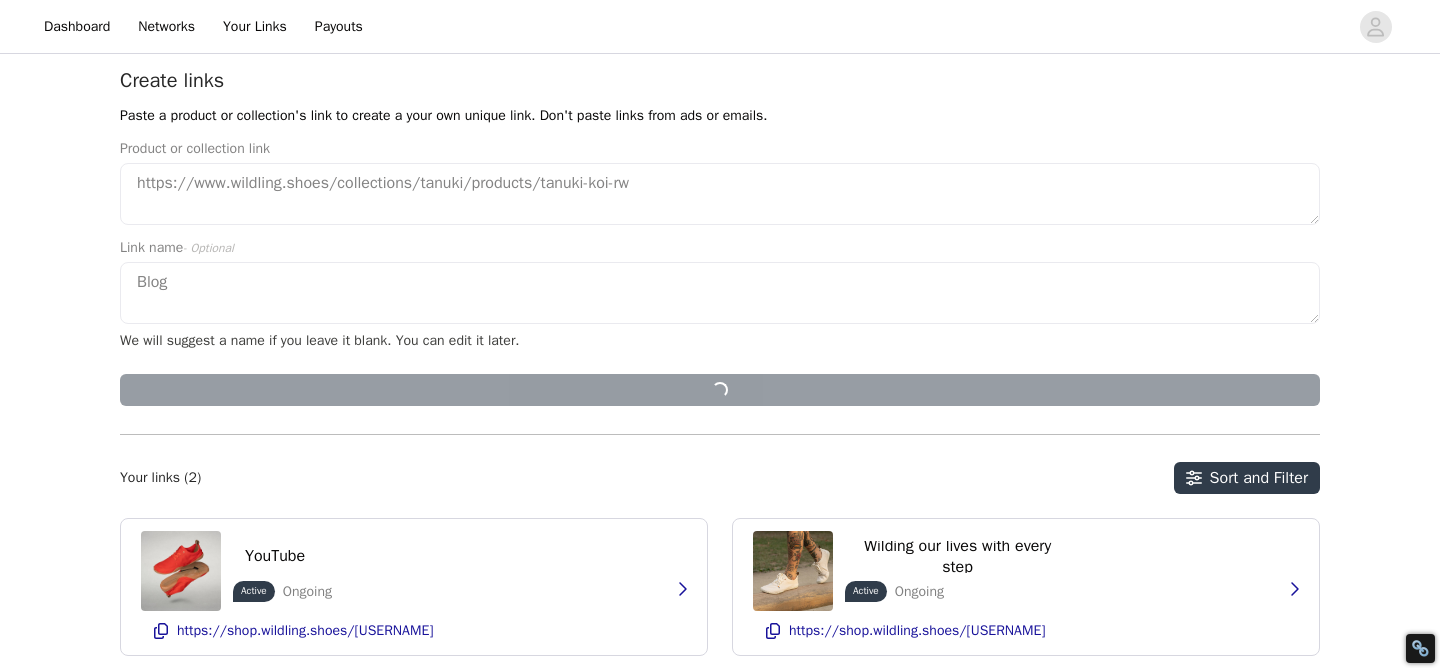 type 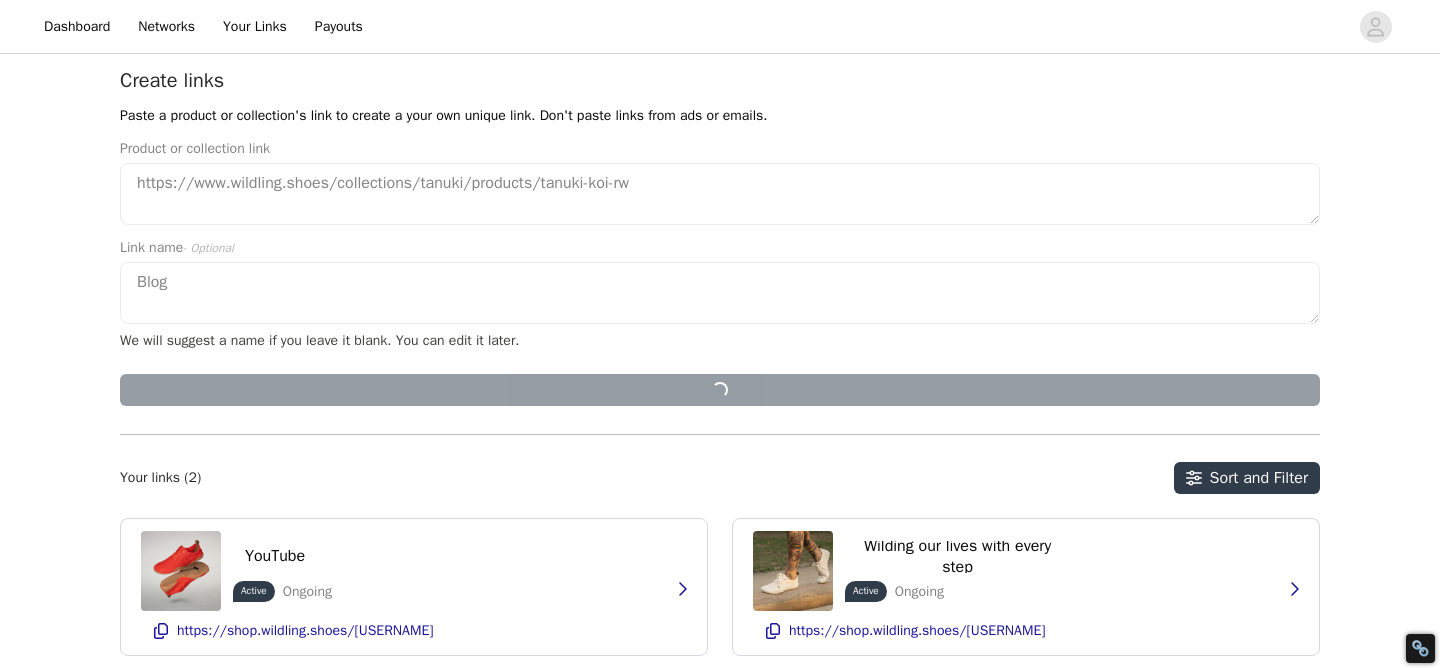 type 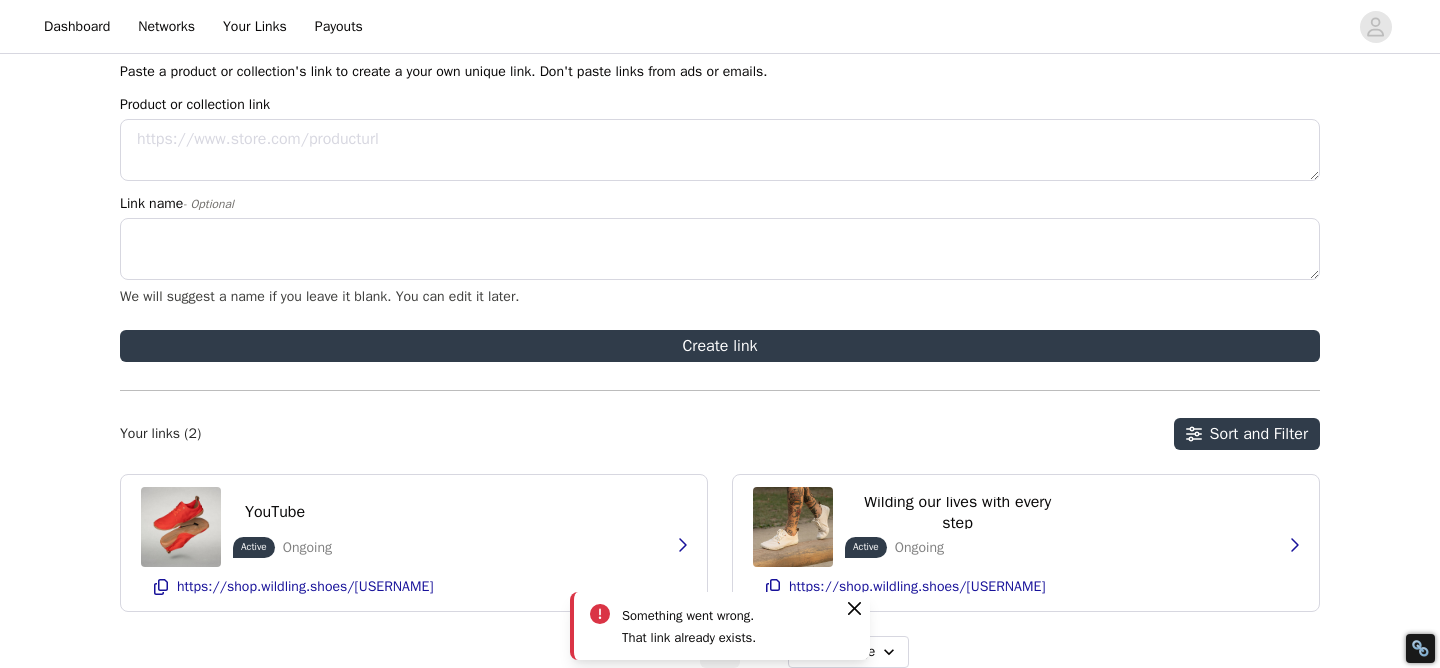 scroll, scrollTop: 160, scrollLeft: 0, axis: vertical 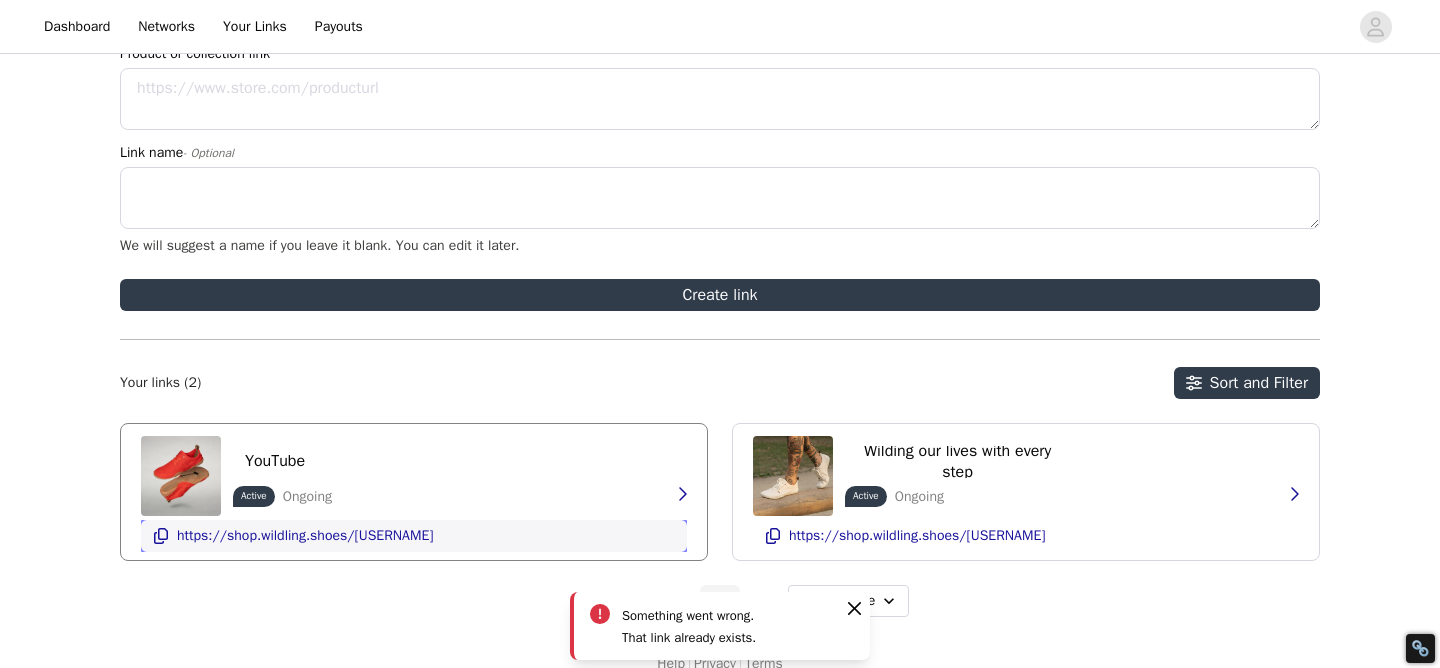 click 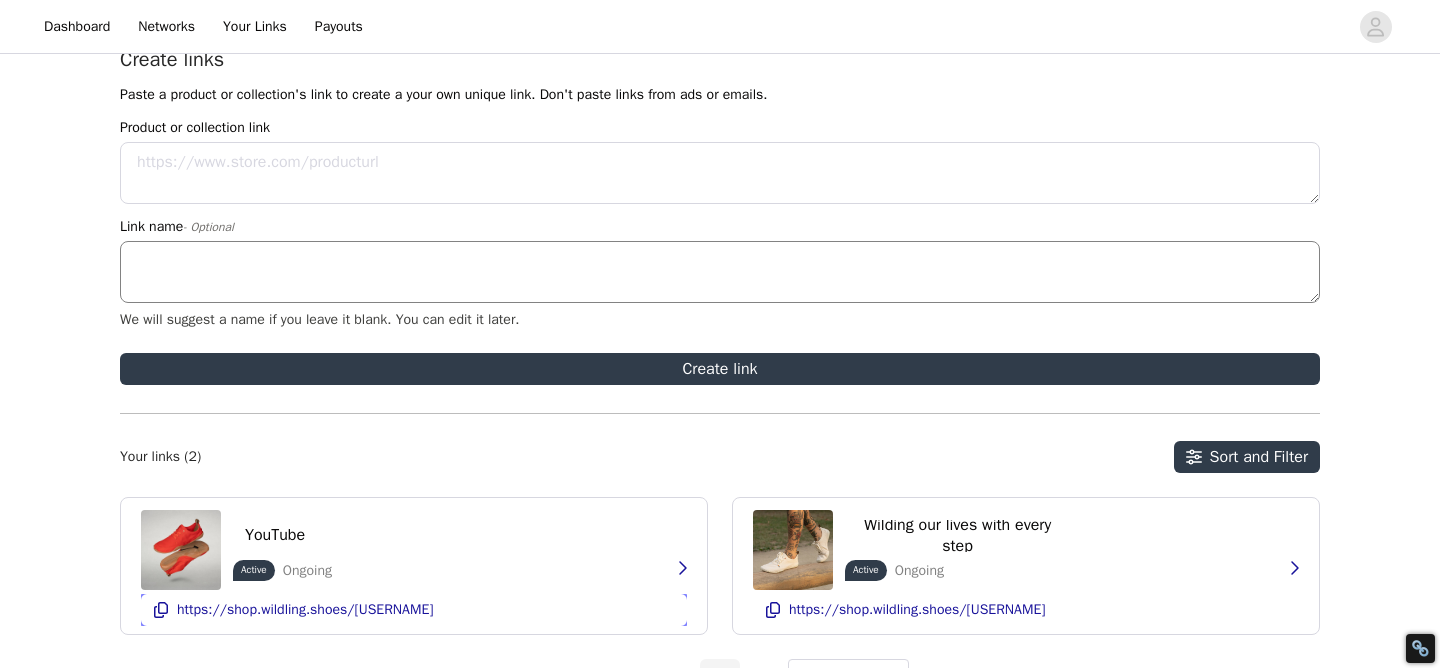 scroll, scrollTop: 62, scrollLeft: 0, axis: vertical 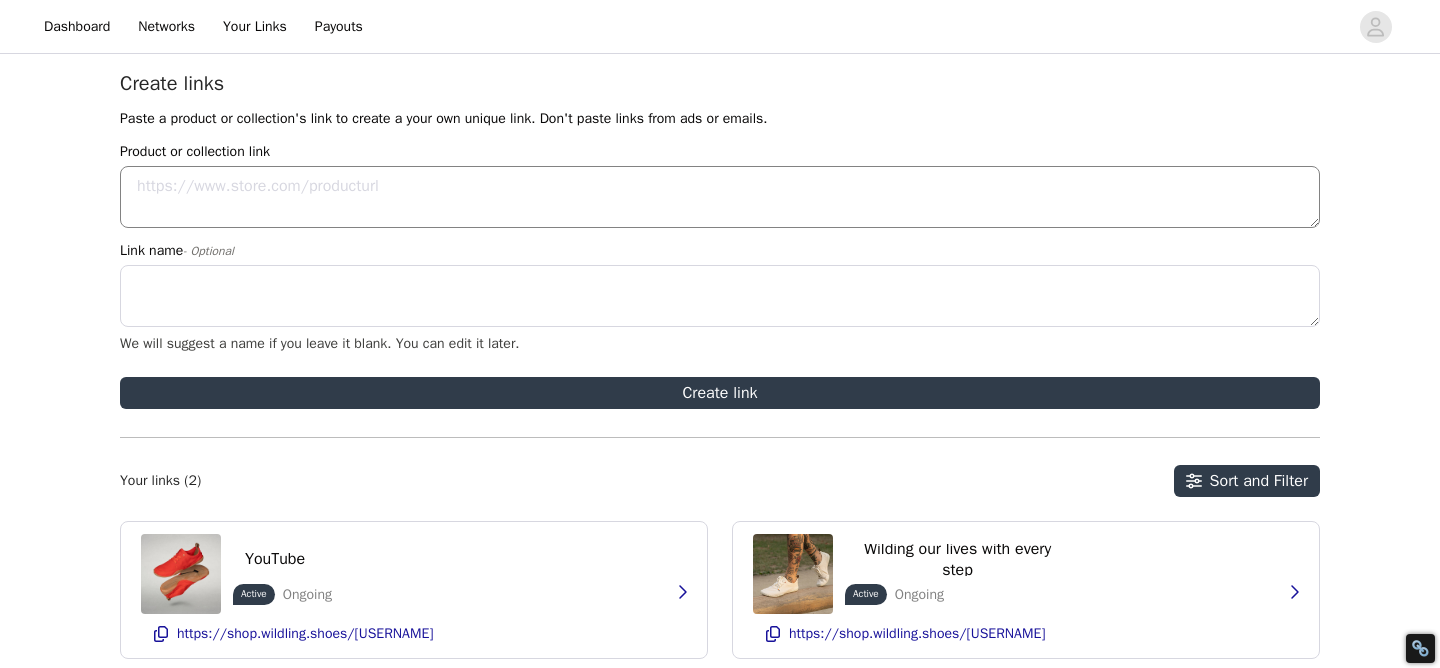 click on "Product or collection link" at bounding box center (720, 197) 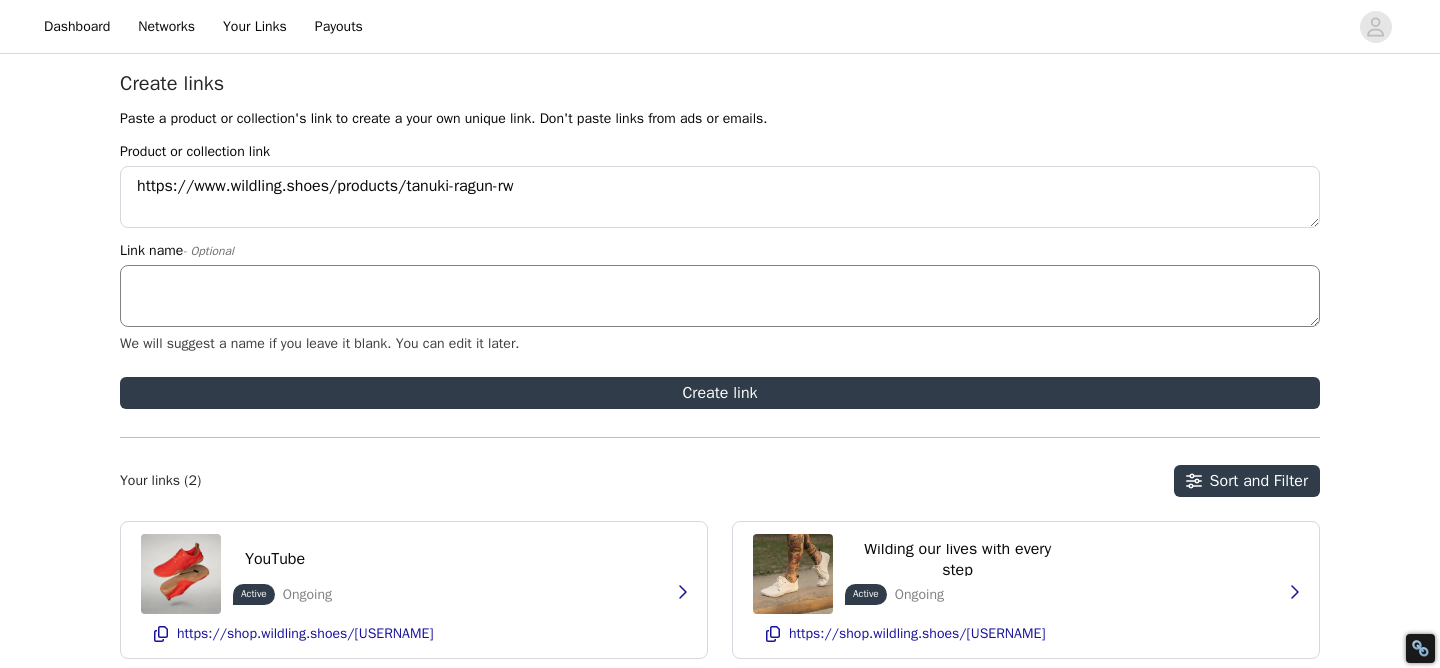 type on "https://www.wildling.shoes/products/tanuki-ragun-rw" 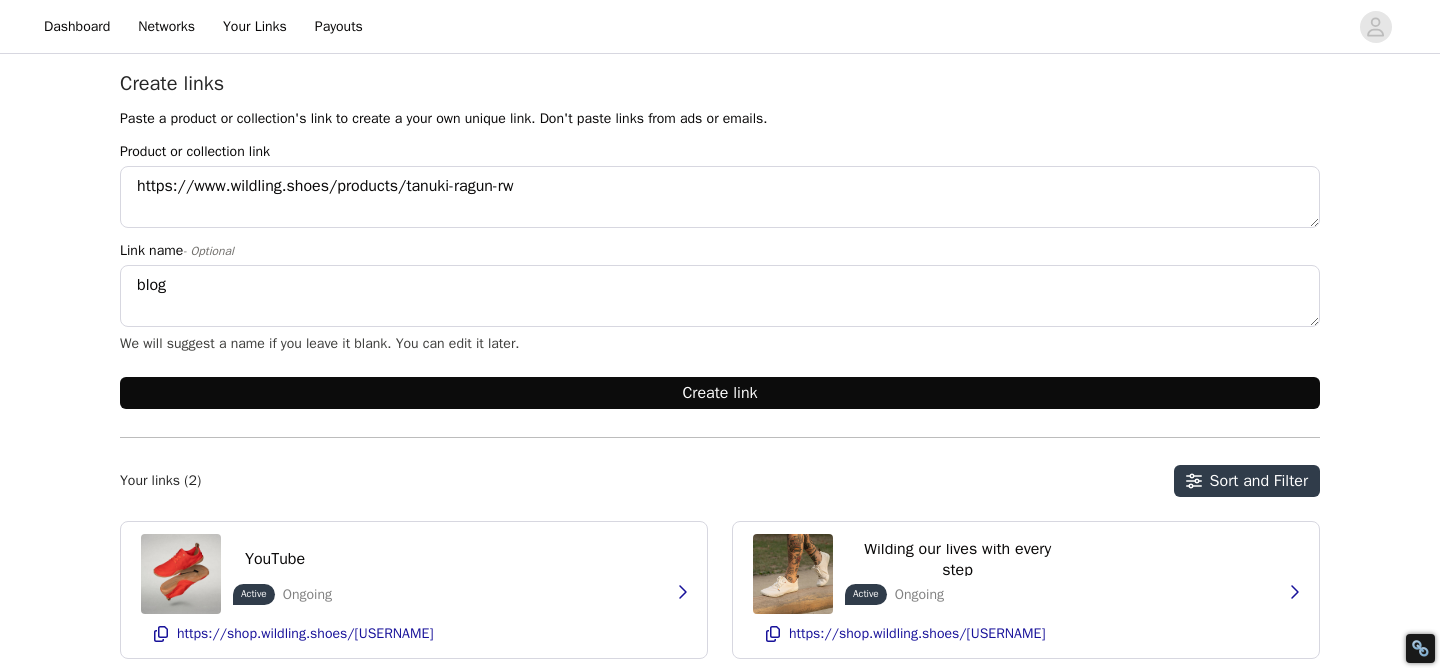 type on "blog" 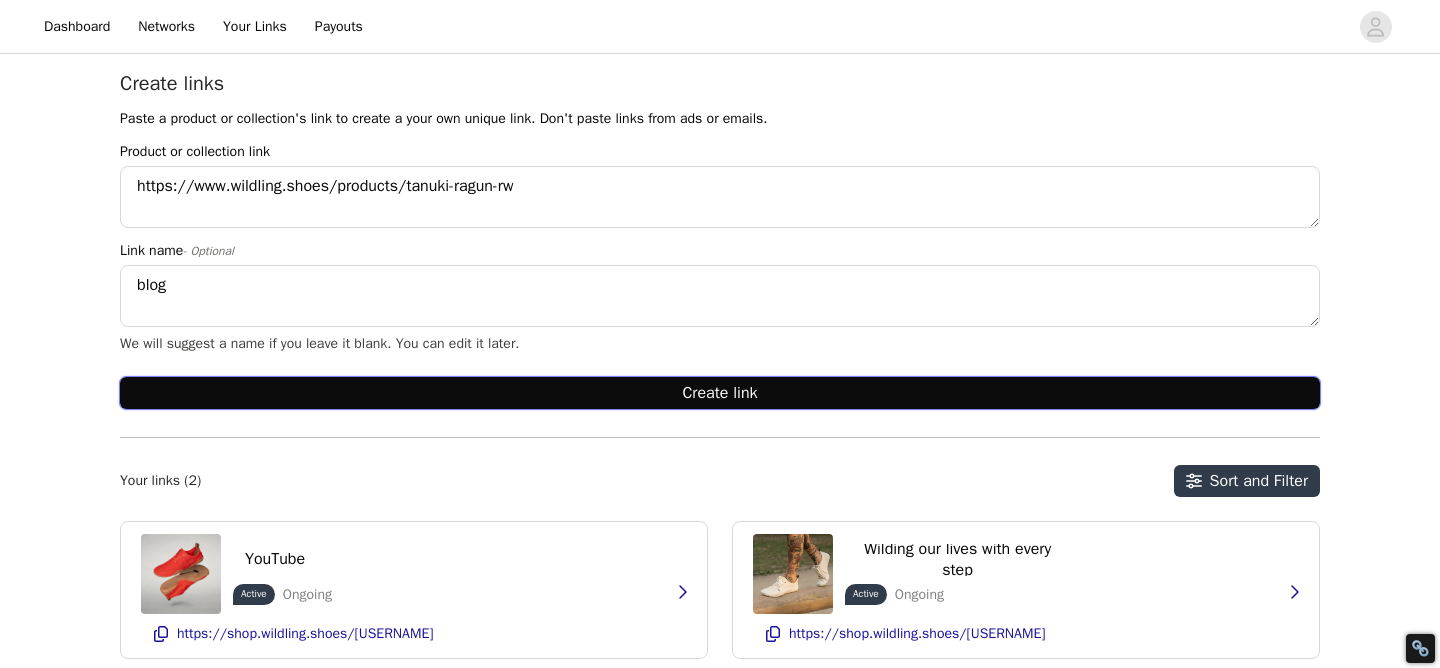 click on "Create link" at bounding box center (720, 393) 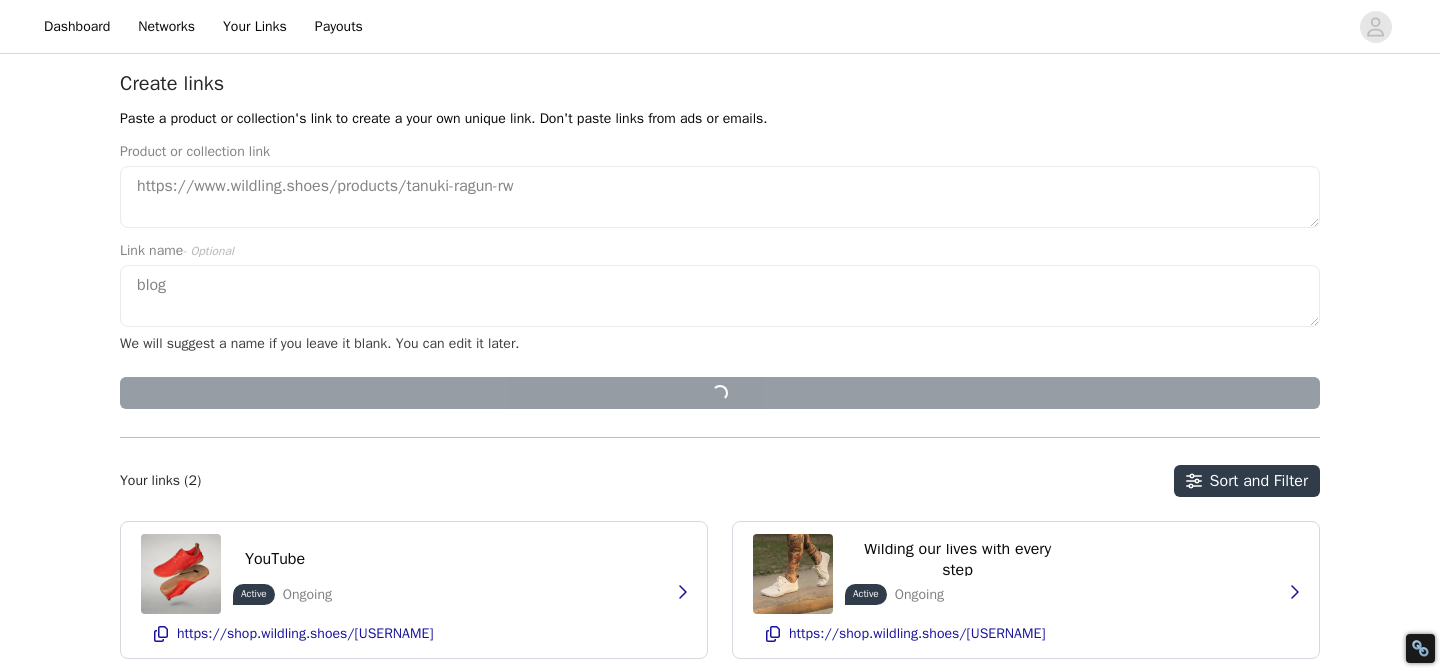 type 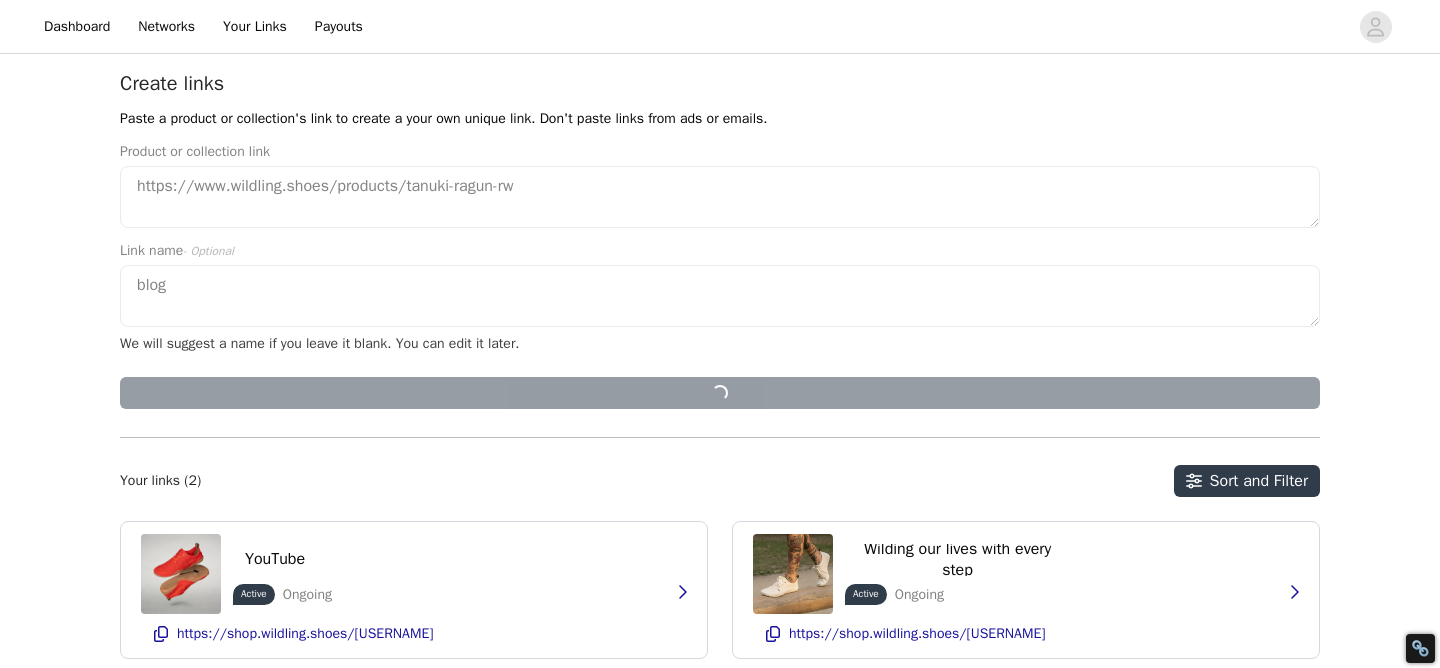 type 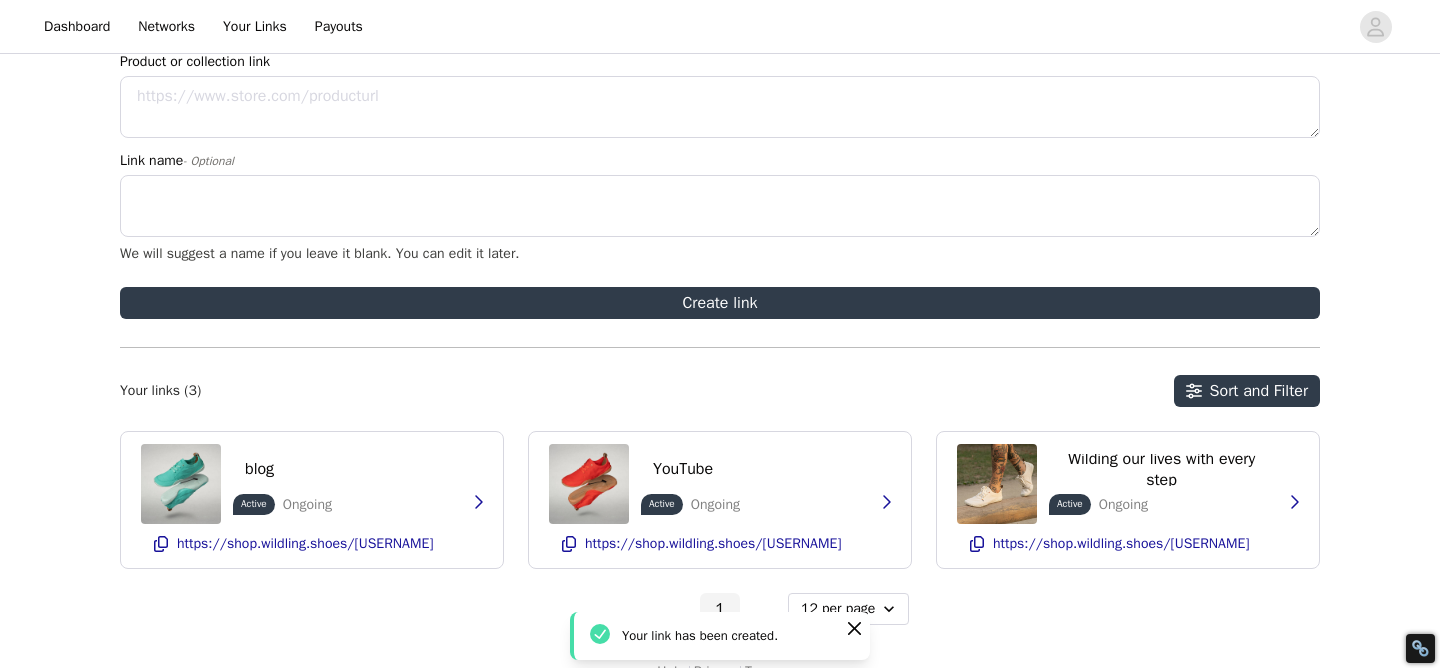 scroll, scrollTop: 184, scrollLeft: 0, axis: vertical 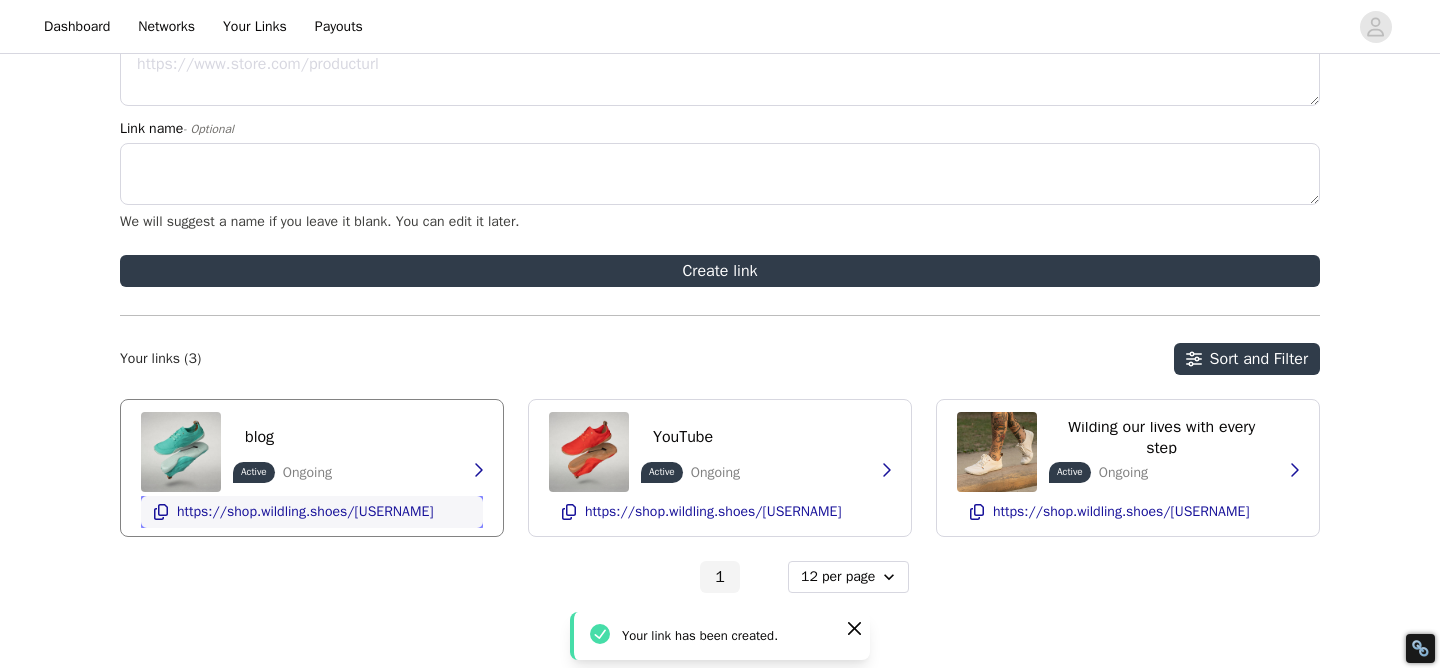 click 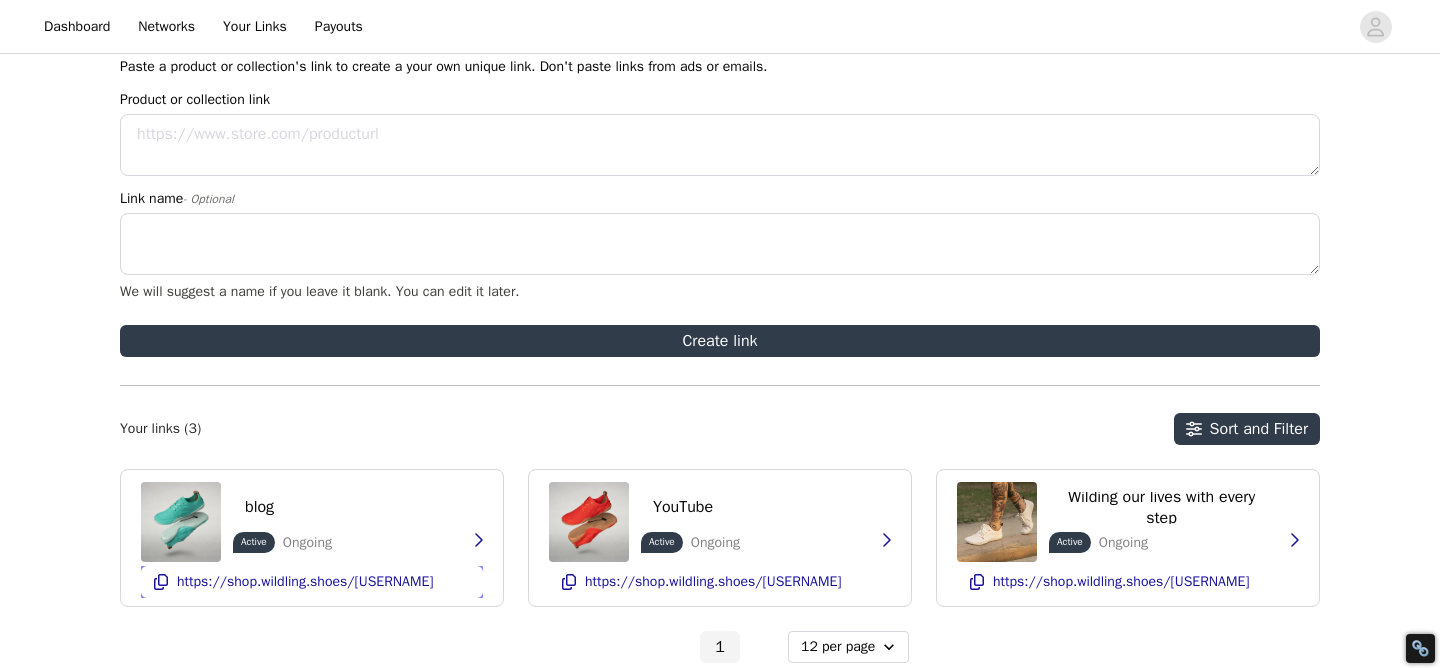 scroll, scrollTop: 0, scrollLeft: 0, axis: both 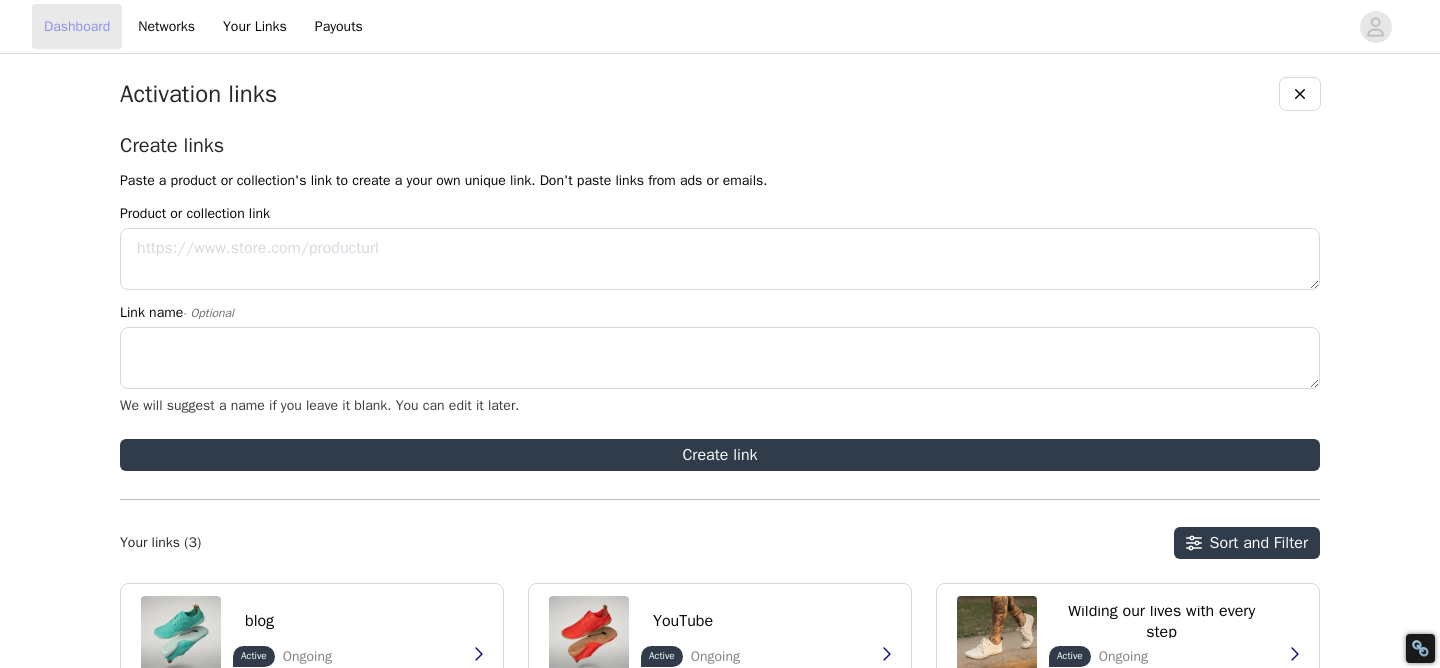 click on "Dashboard" at bounding box center (77, 26) 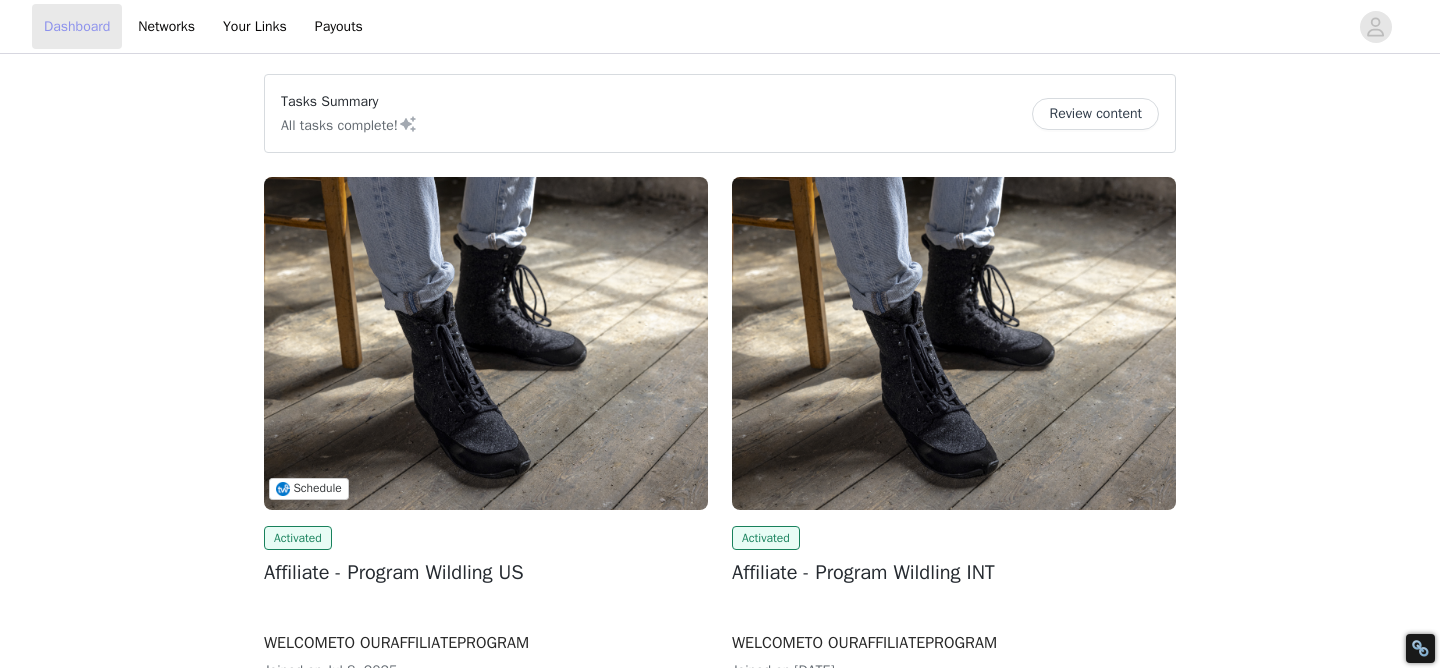 scroll, scrollTop: 162, scrollLeft: 0, axis: vertical 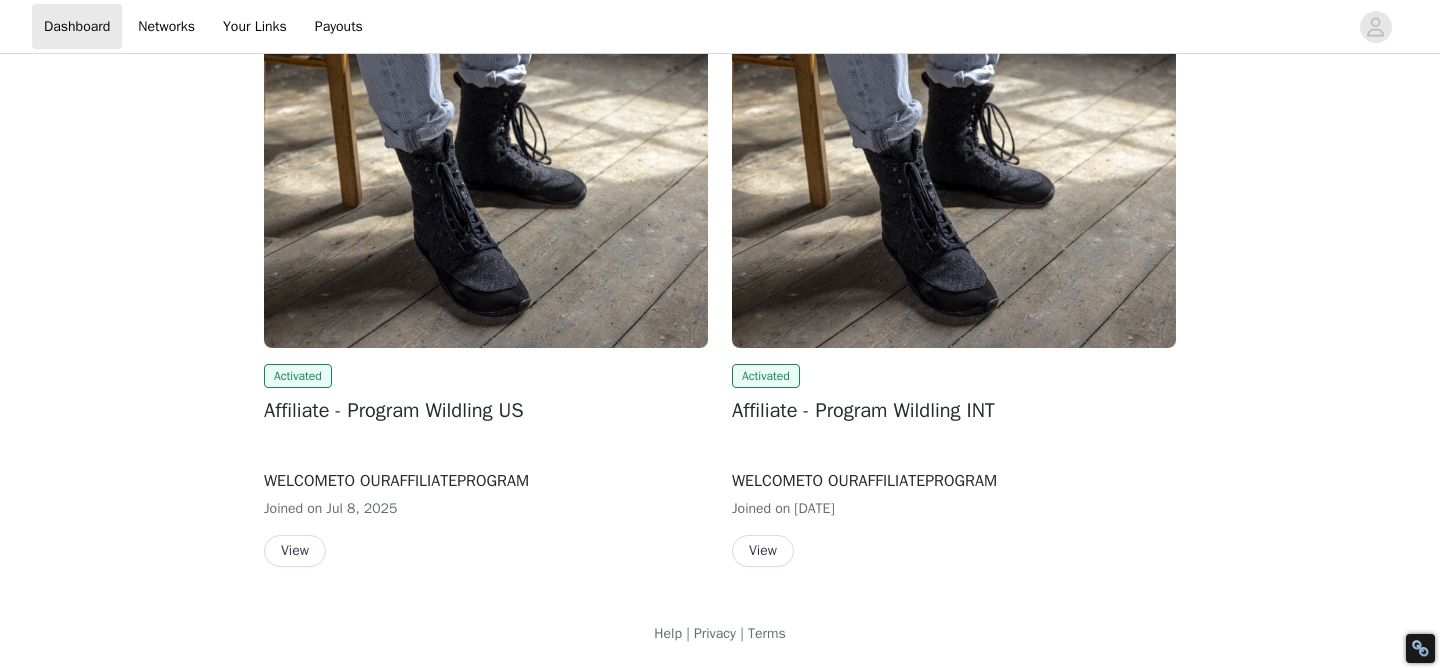 click on "View" at bounding box center [295, 551] 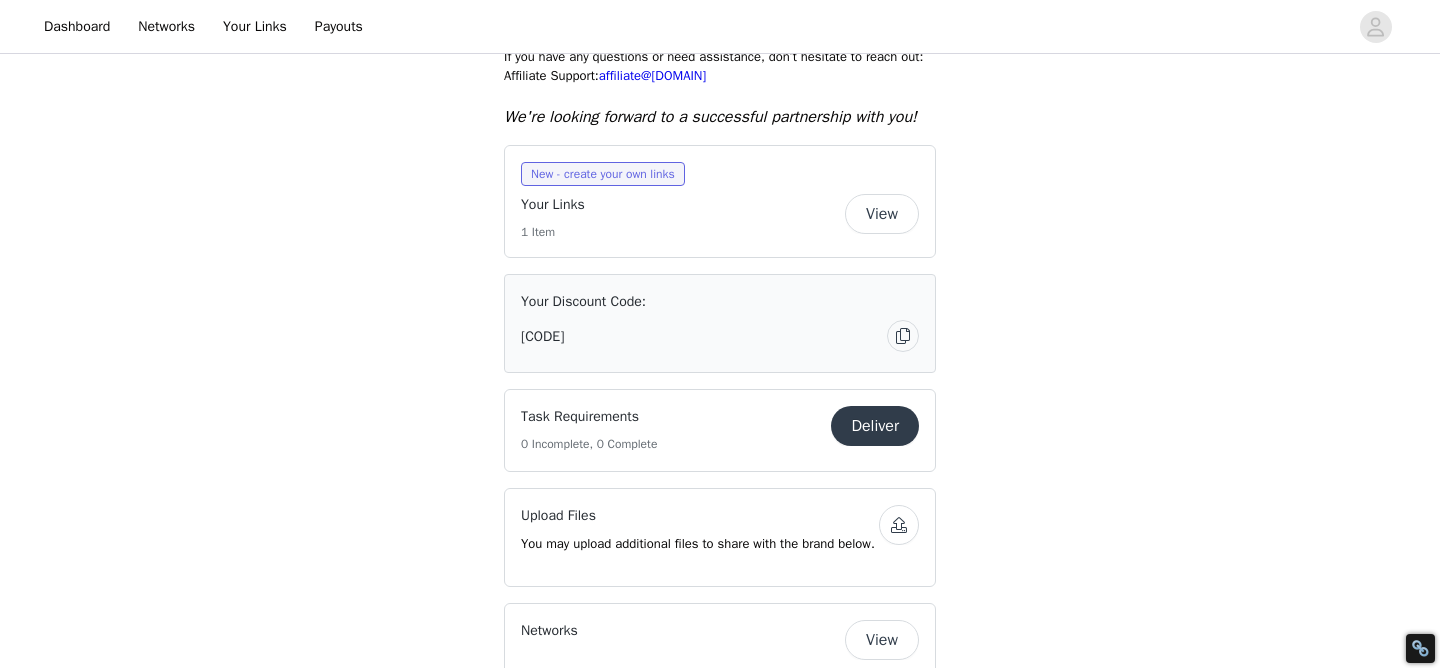 scroll, scrollTop: 1443, scrollLeft: 0, axis: vertical 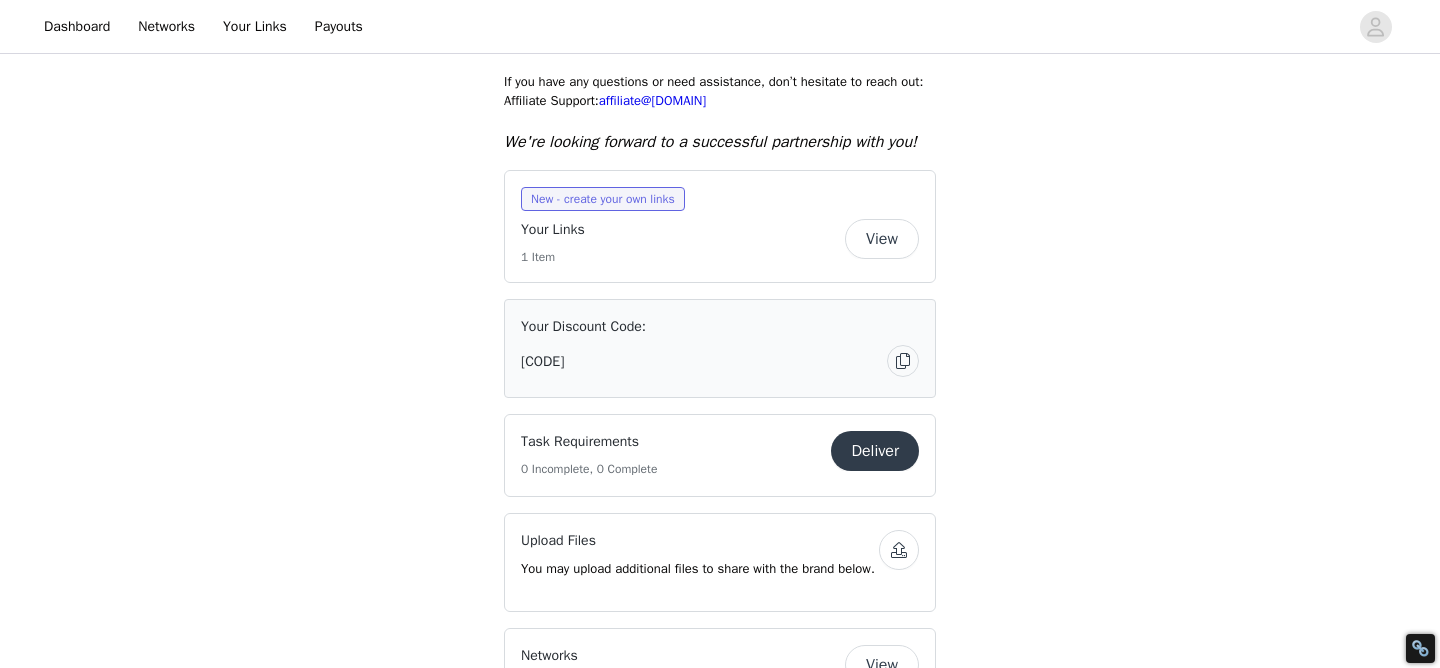 click on "View" at bounding box center (882, 239) 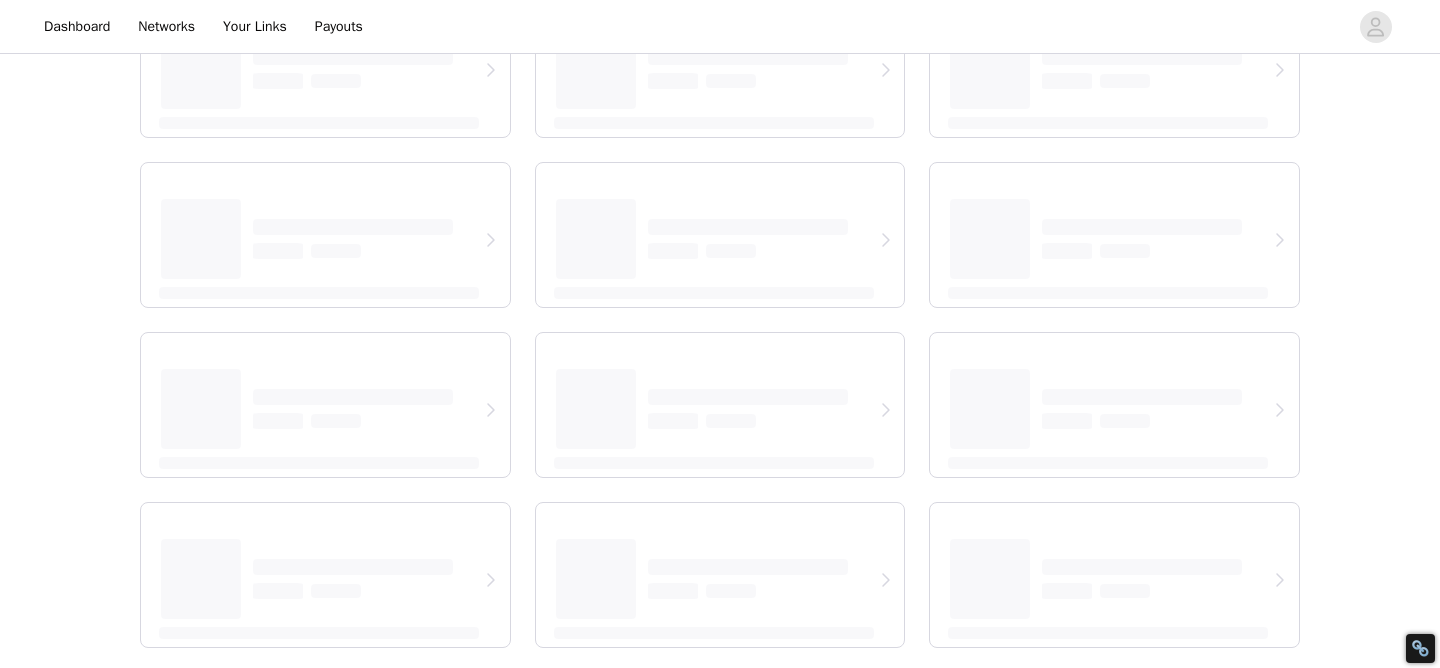 scroll, scrollTop: 0, scrollLeft: 0, axis: both 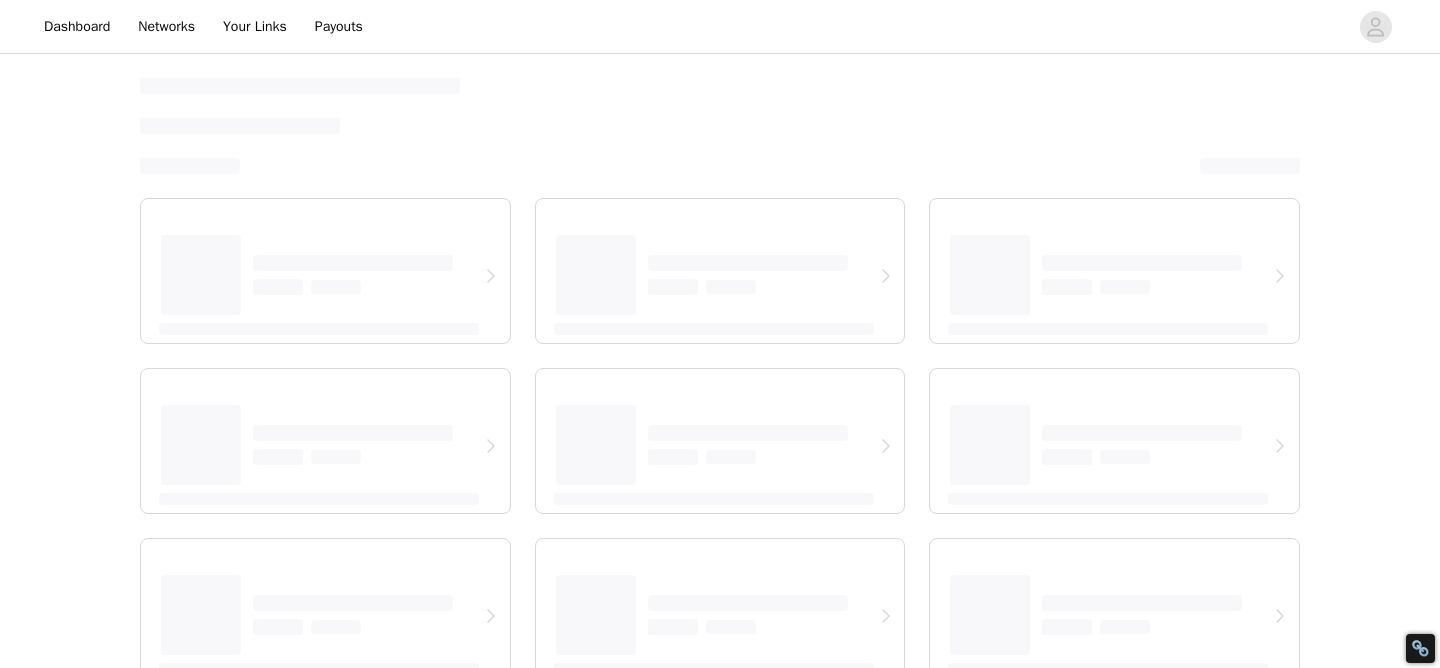 select on "12" 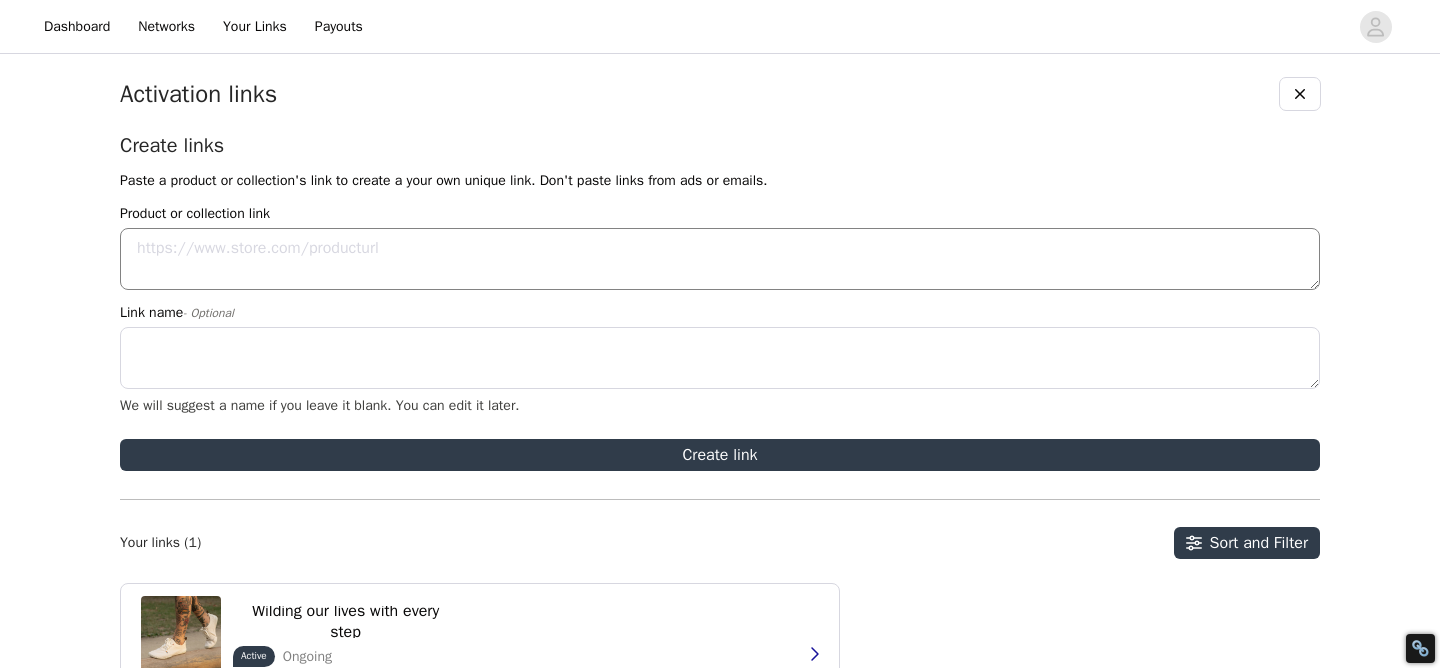 click on "Product or collection link" at bounding box center (720, 259) 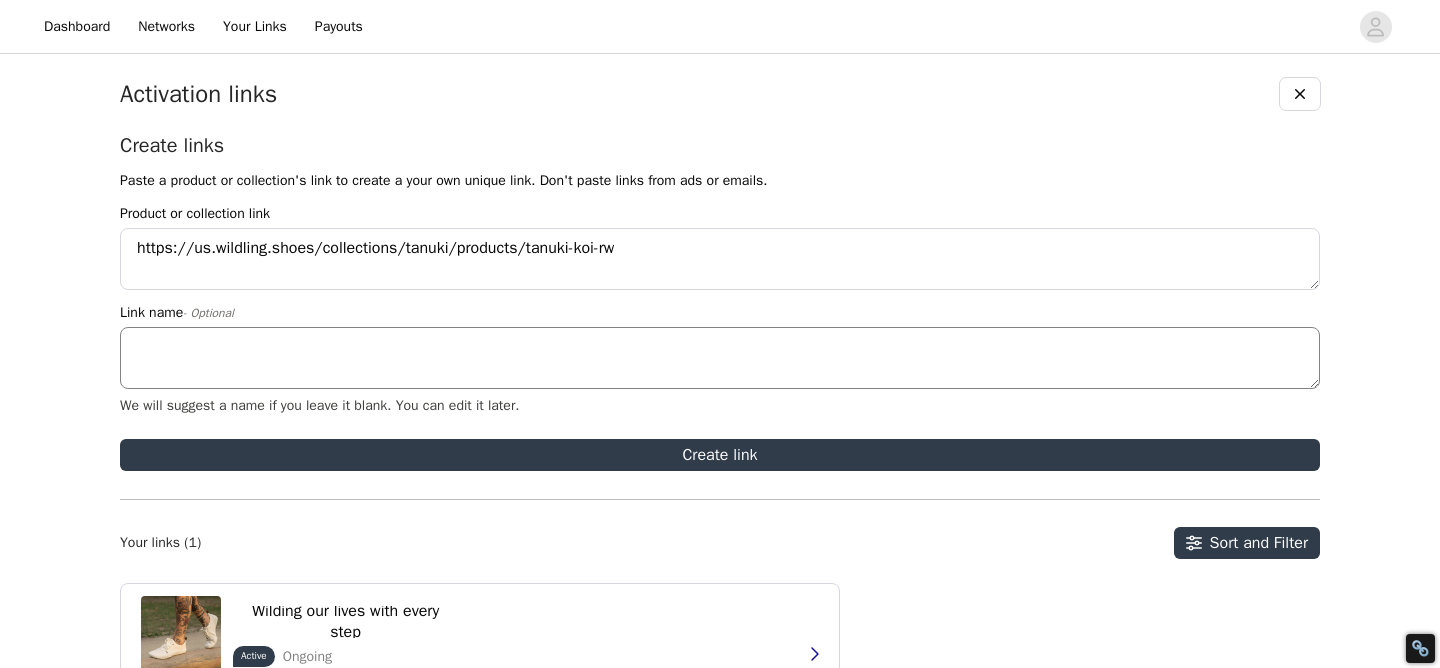 type on "https://us.wildling.shoes/collections/tanuki/products/tanuki-koi-rw" 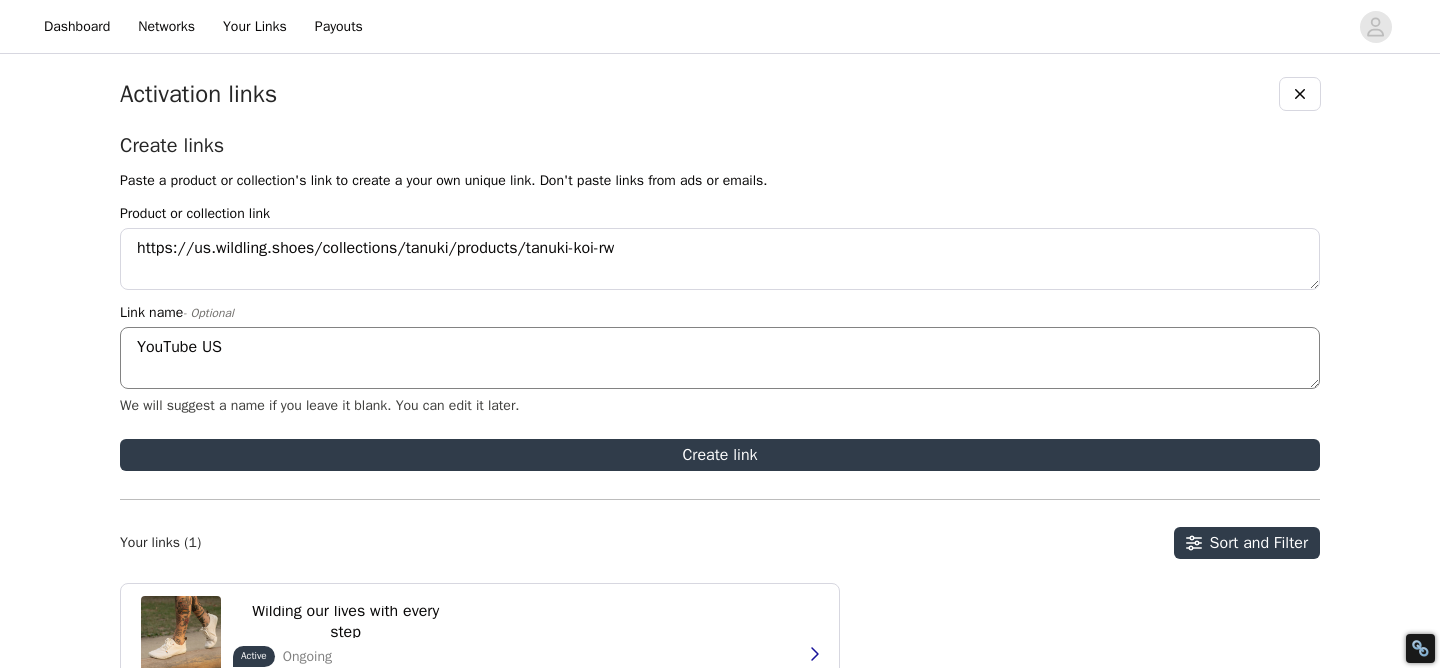 scroll, scrollTop: 171, scrollLeft: 0, axis: vertical 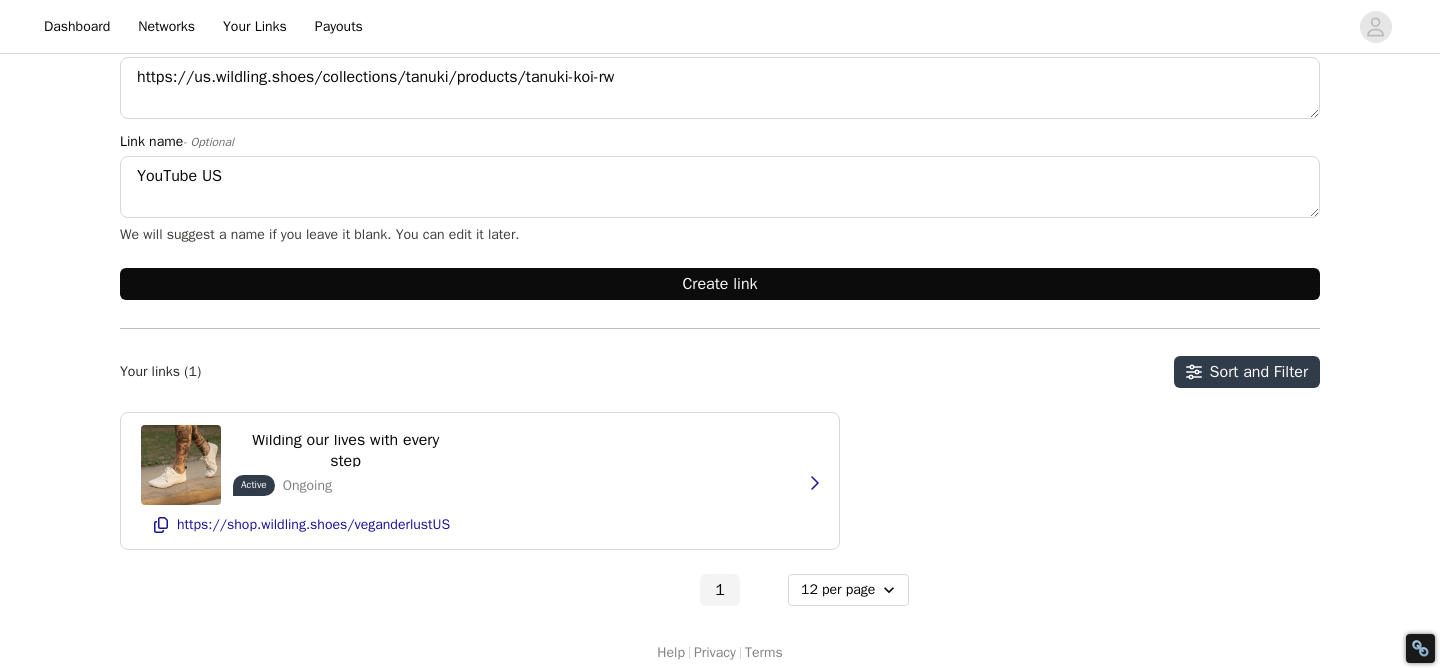 type on "YouTube US" 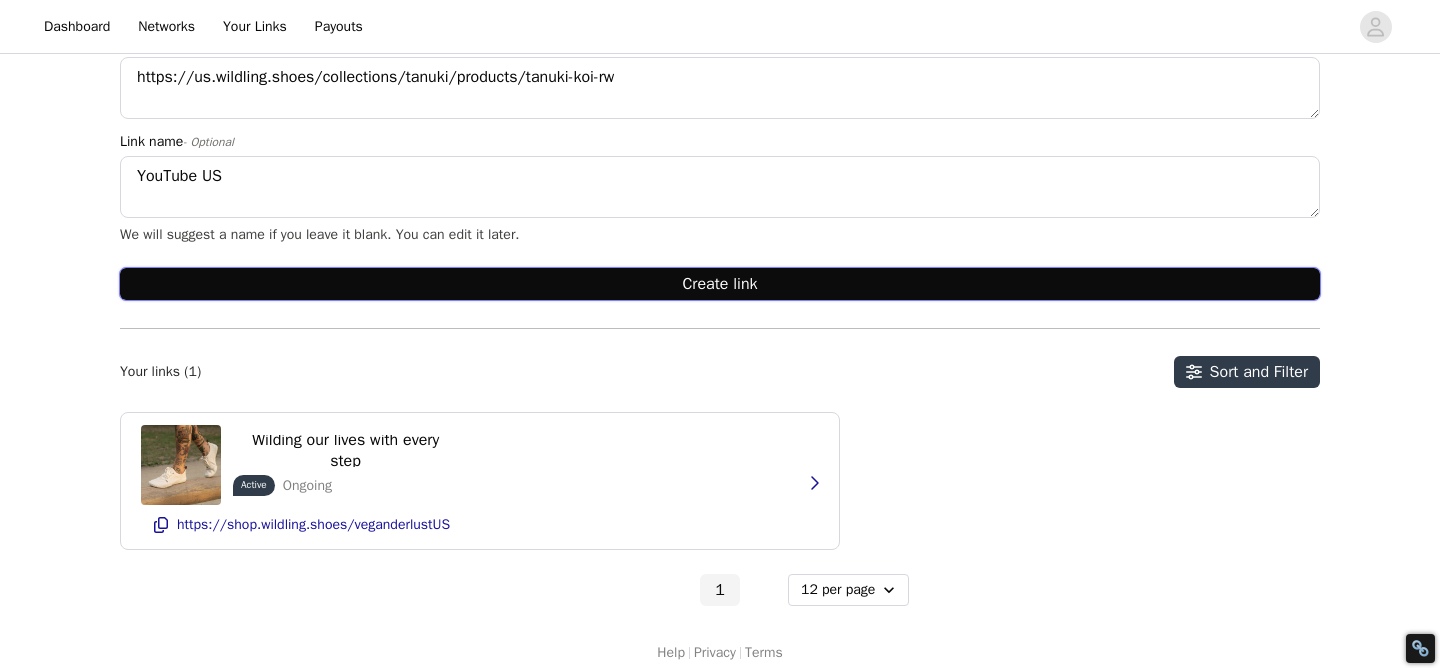 click on "Create link" at bounding box center [720, 284] 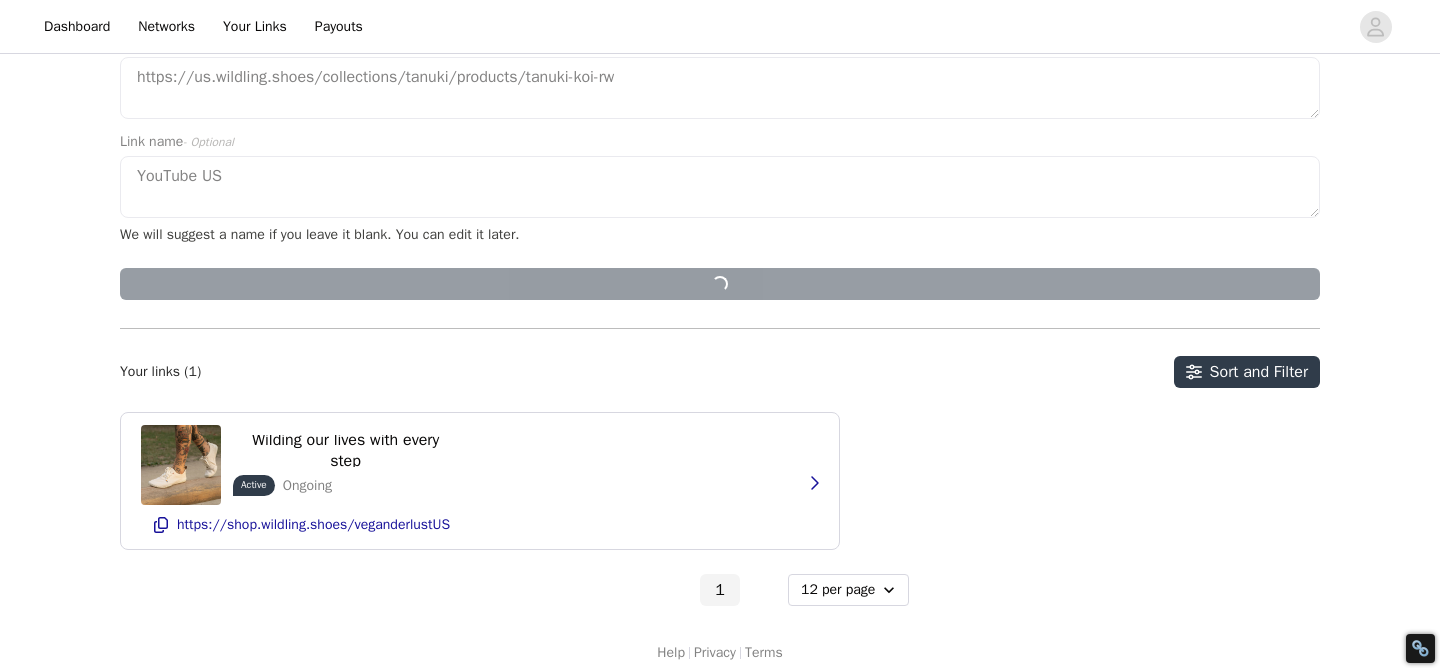 type 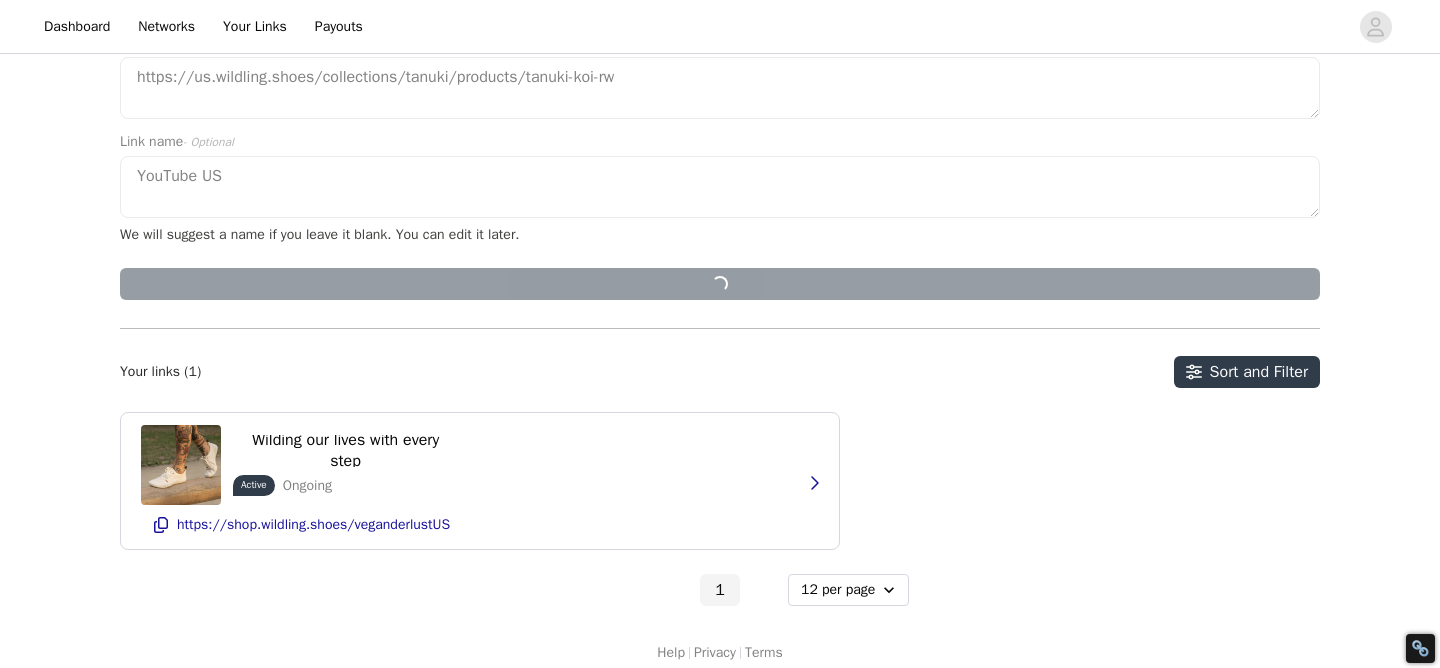 type 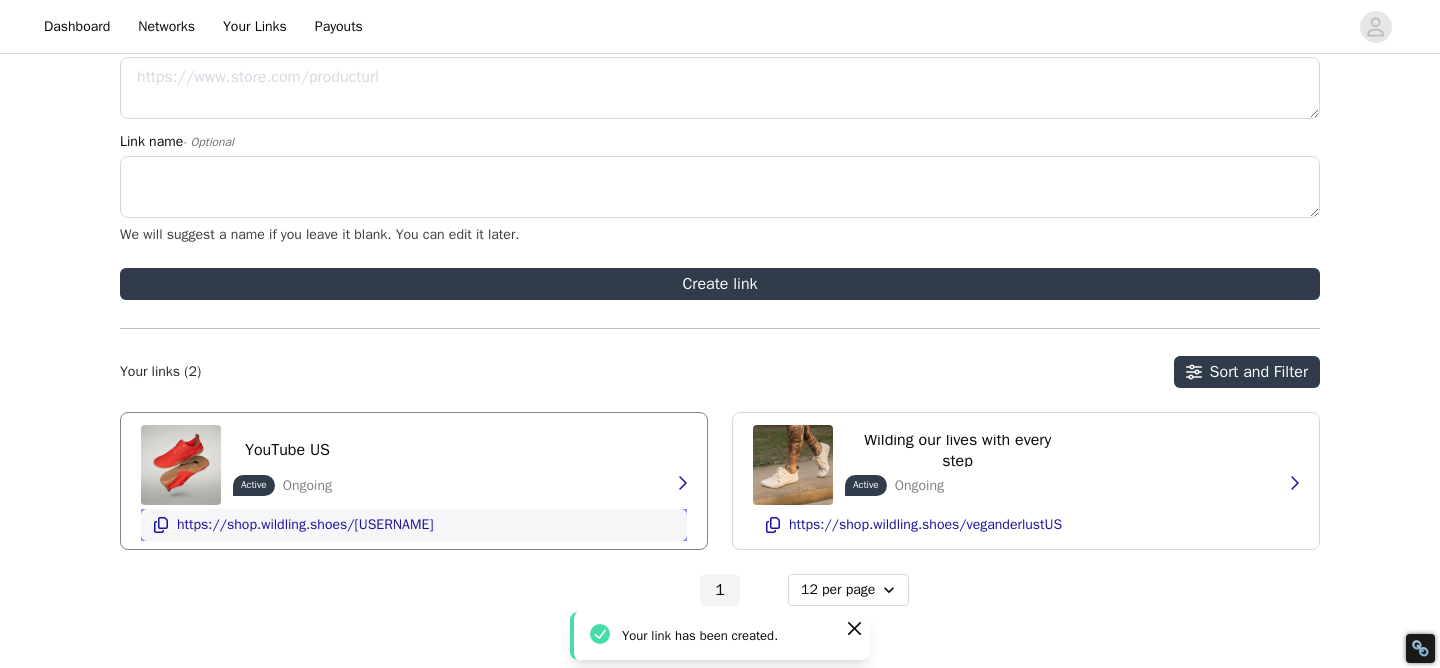 click 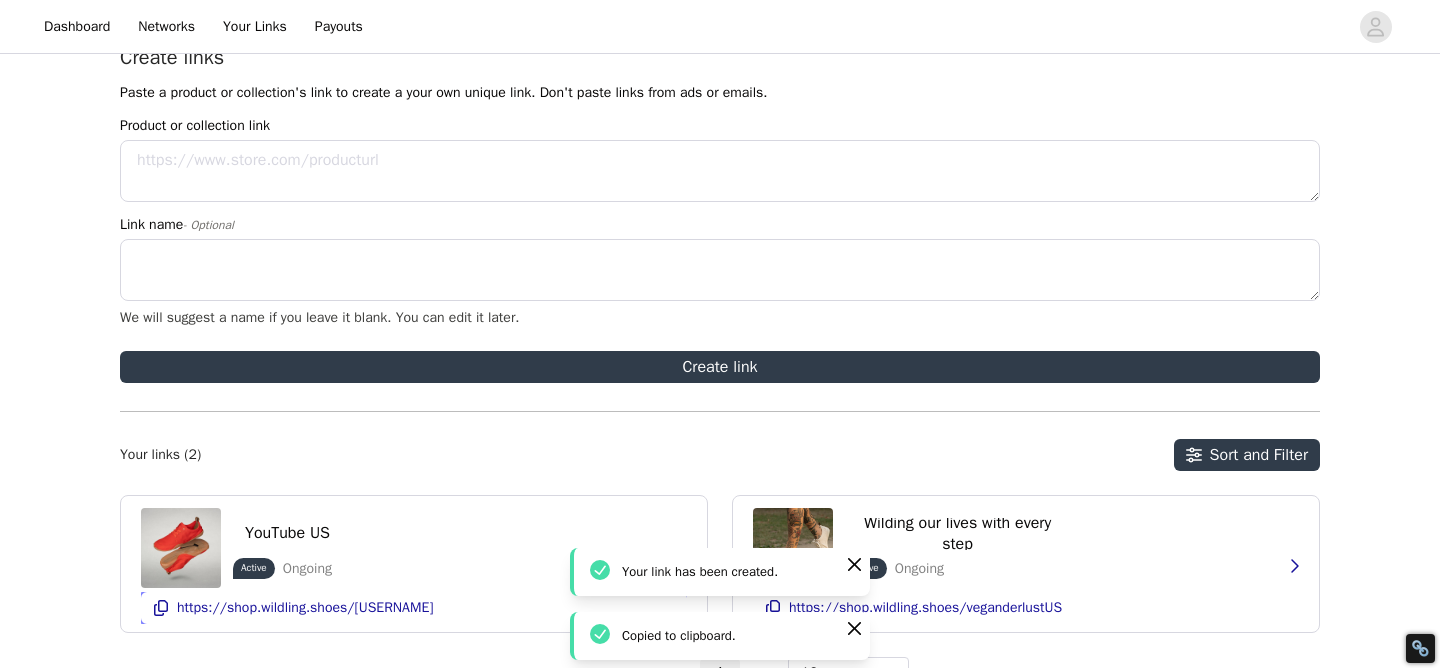 scroll, scrollTop: 184, scrollLeft: 0, axis: vertical 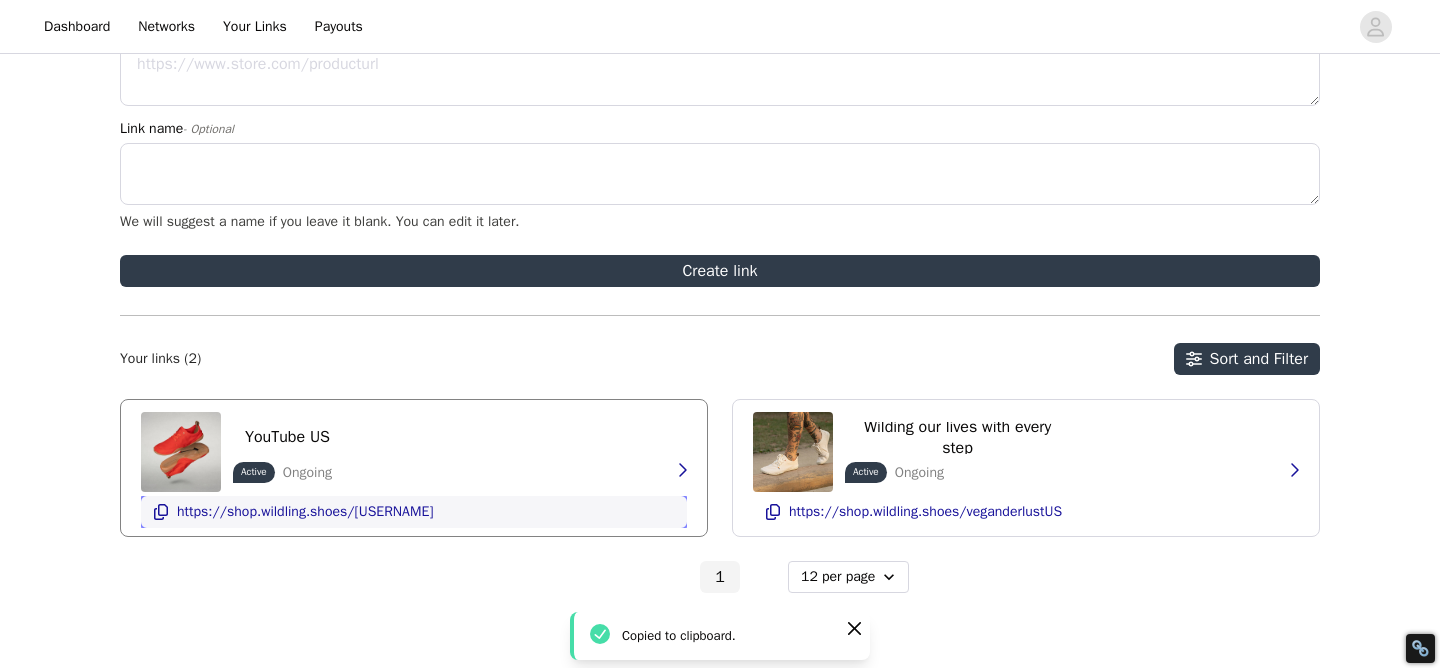 click 